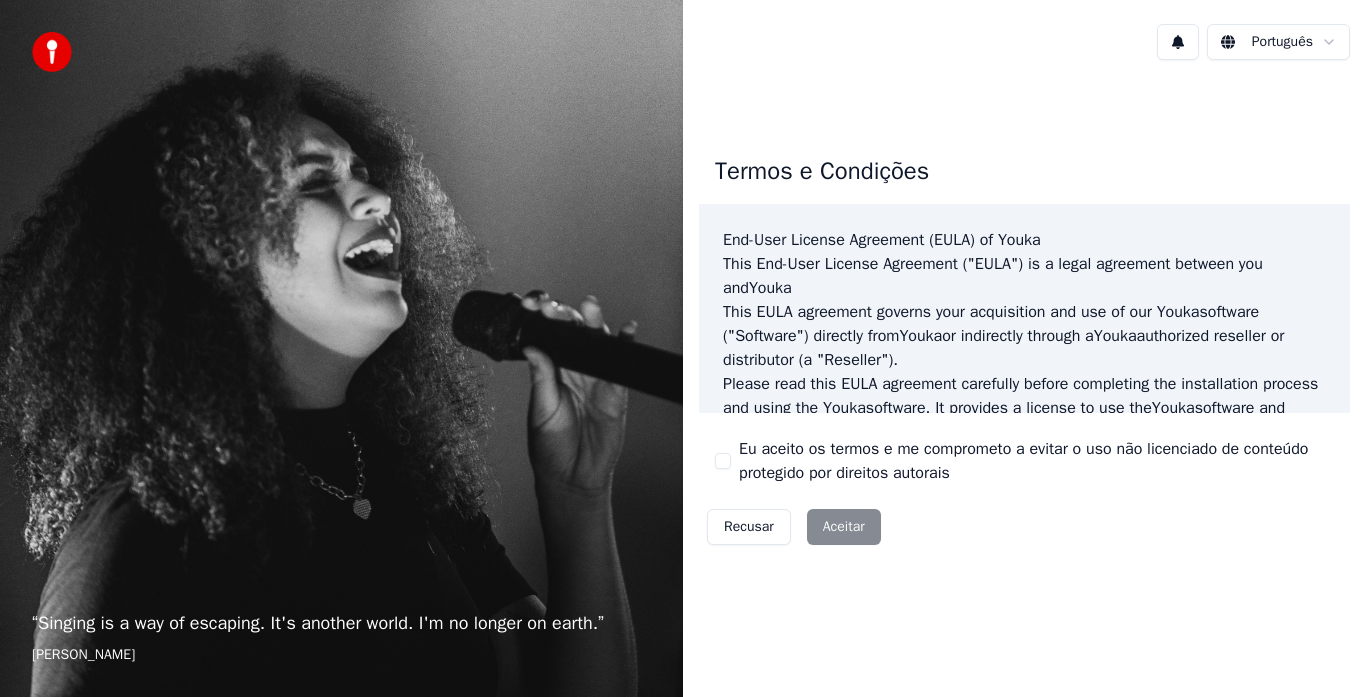 scroll, scrollTop: 0, scrollLeft: 0, axis: both 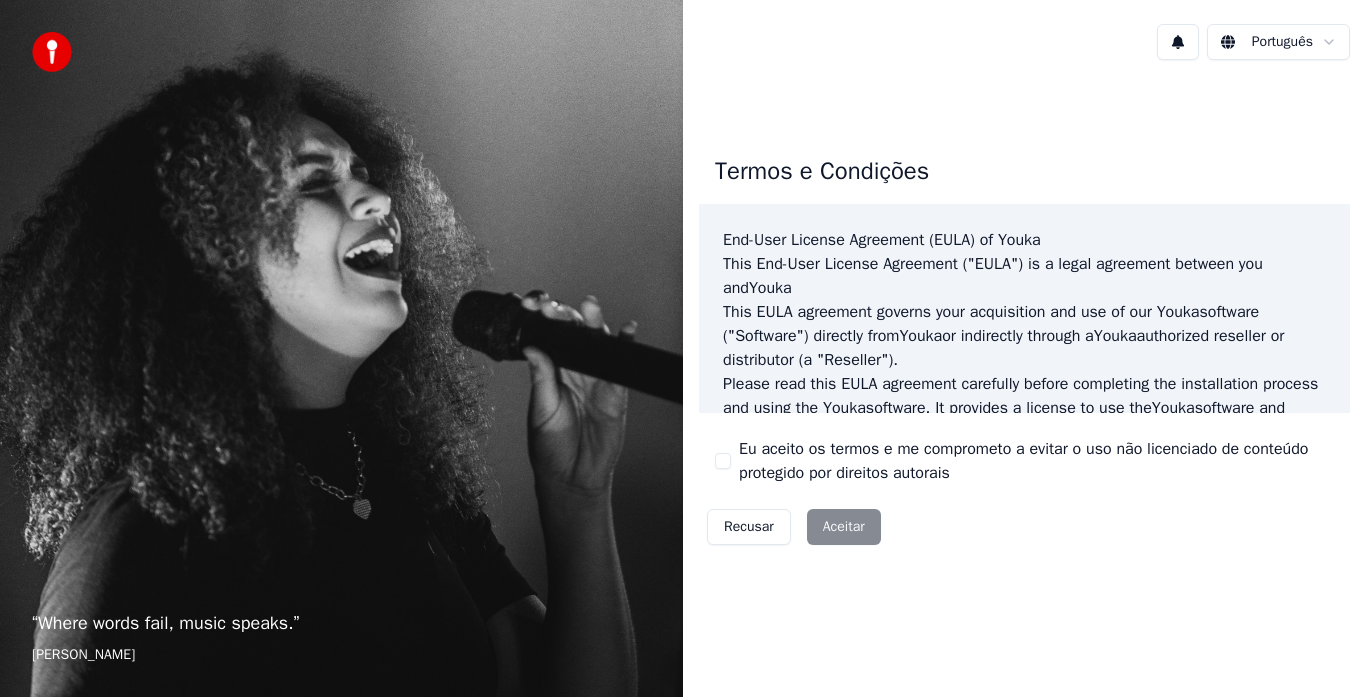 click on "Eu aceito os termos e me comprometo a evitar o uso não licenciado de conteúdo protegido por direitos autorais" at bounding box center (723, 461) 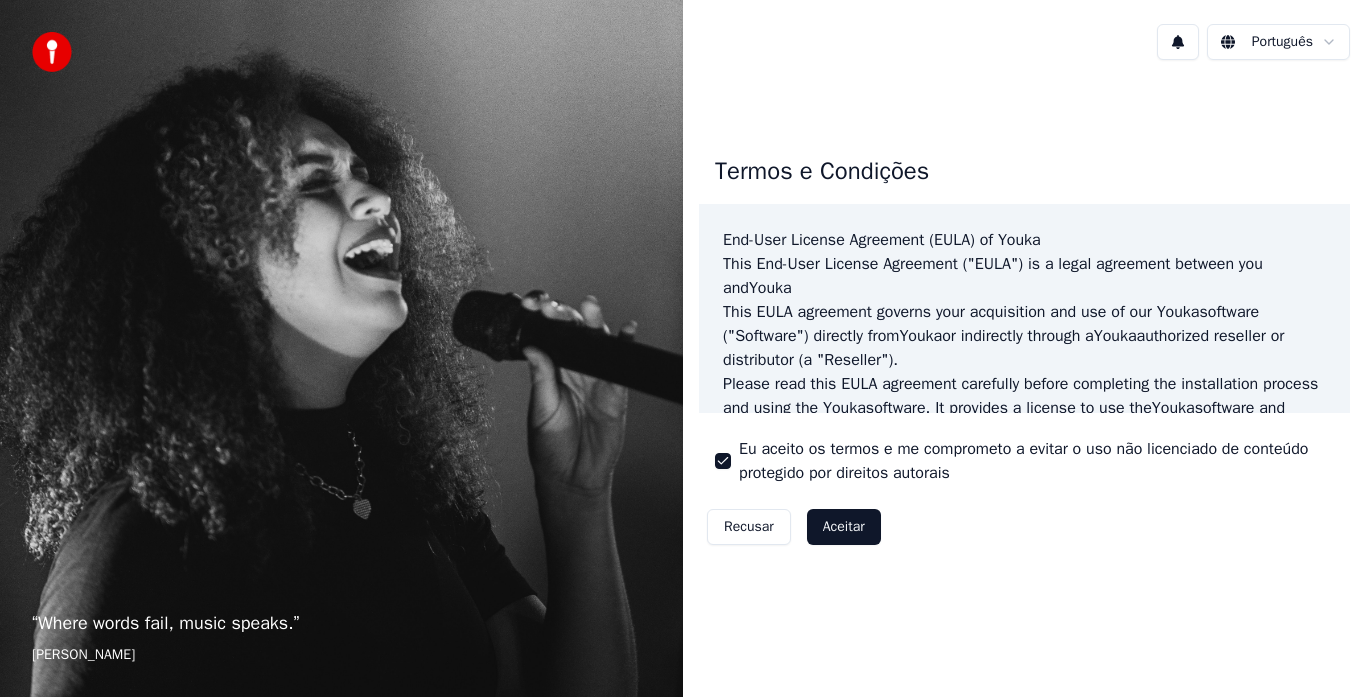 click on "Aceitar" at bounding box center [844, 527] 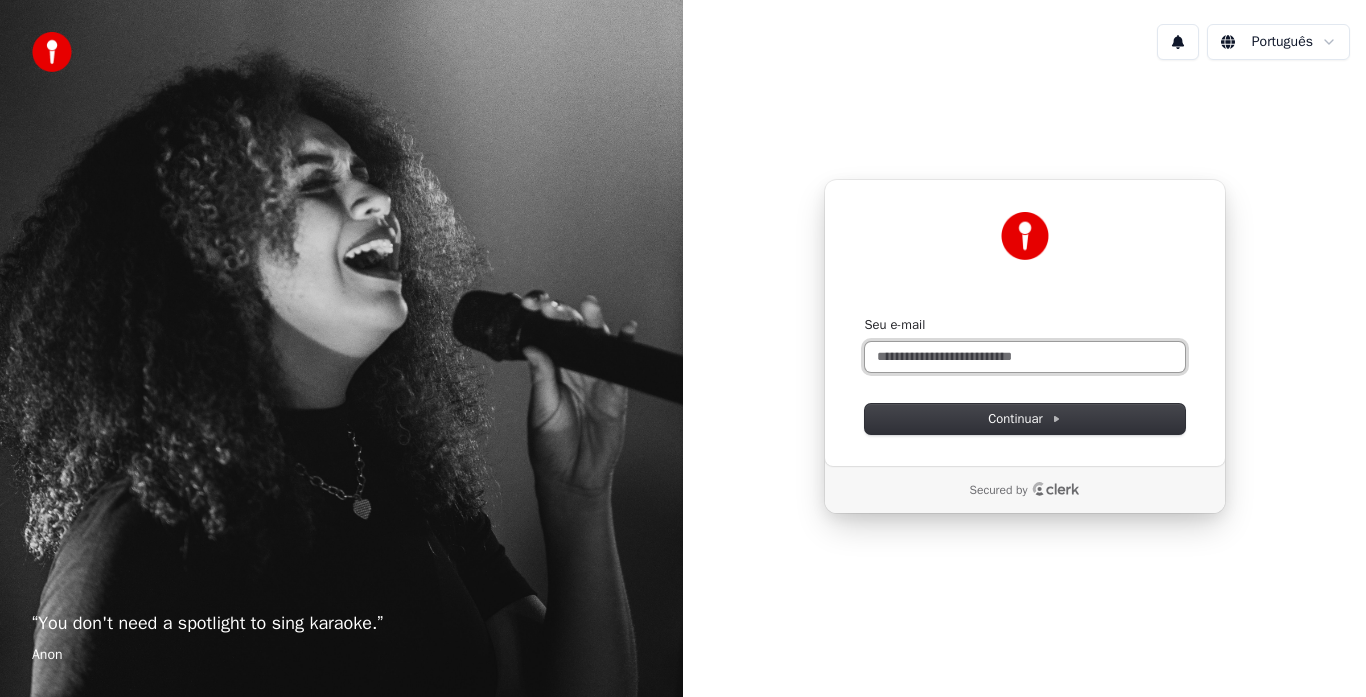 click on "Seu e-mail" at bounding box center [1025, 357] 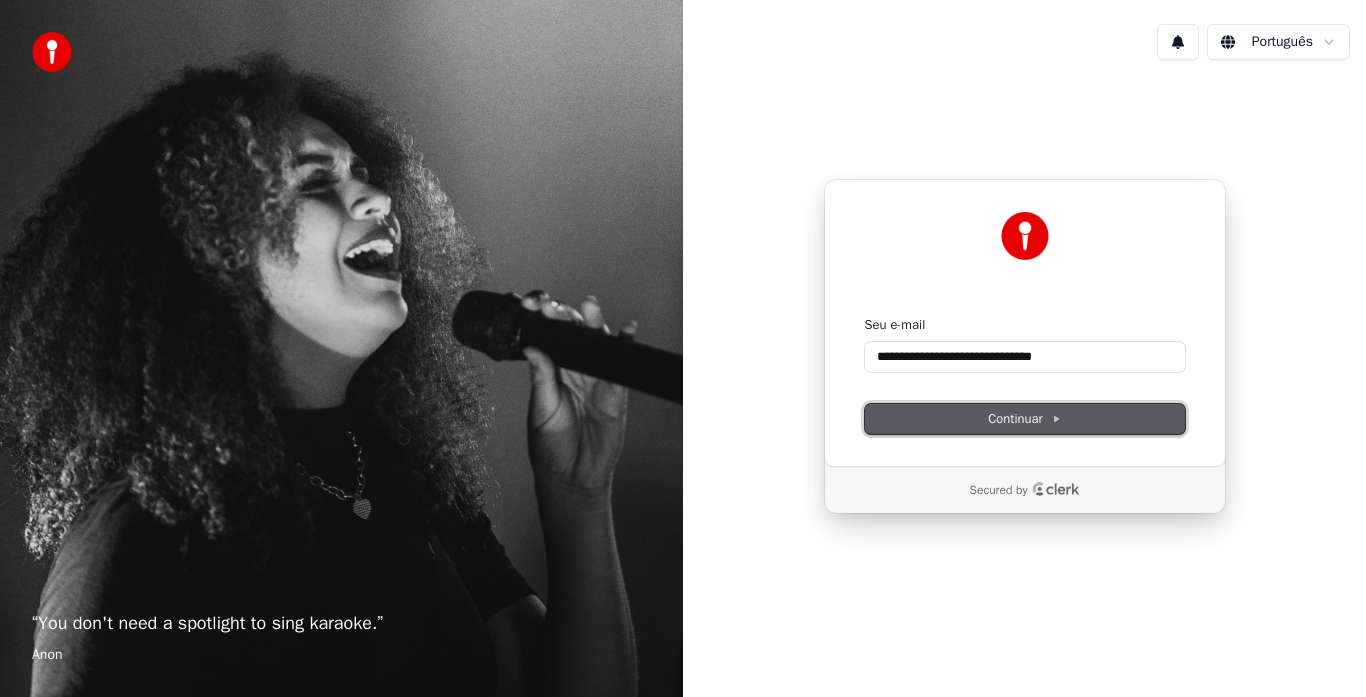 click on "Continuar" at bounding box center (1025, 419) 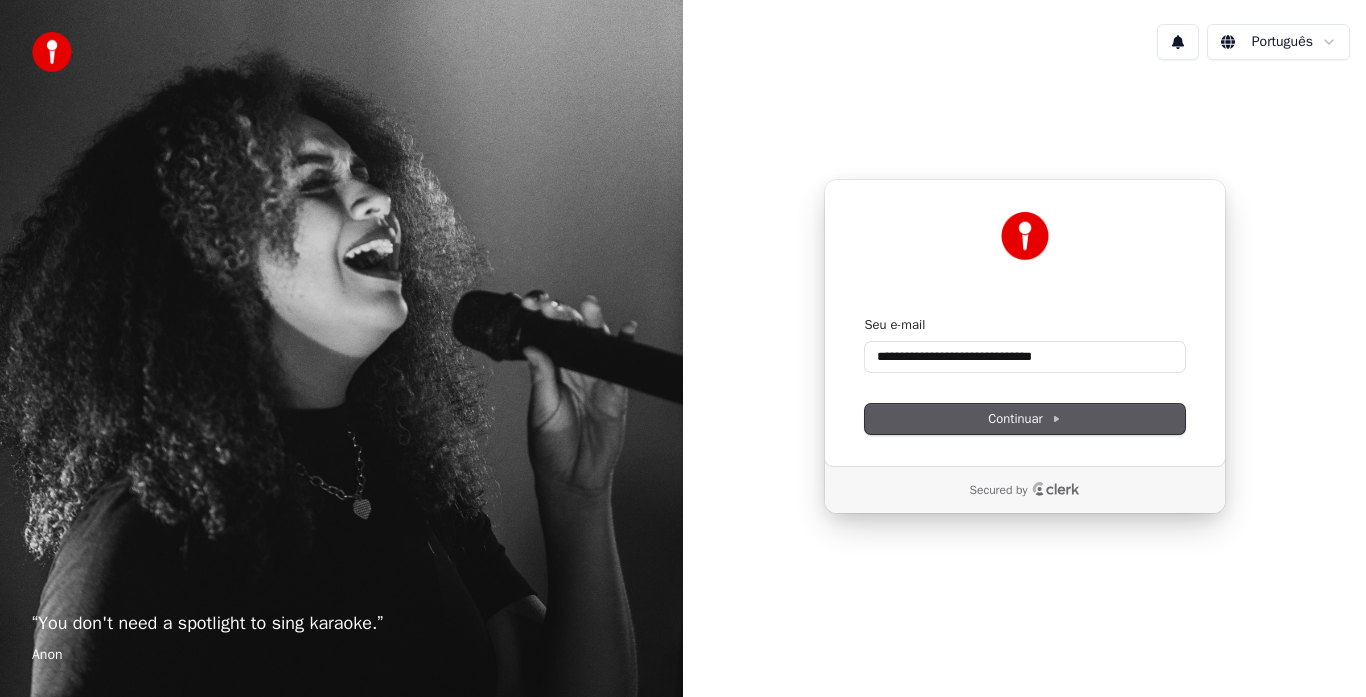 type on "**********" 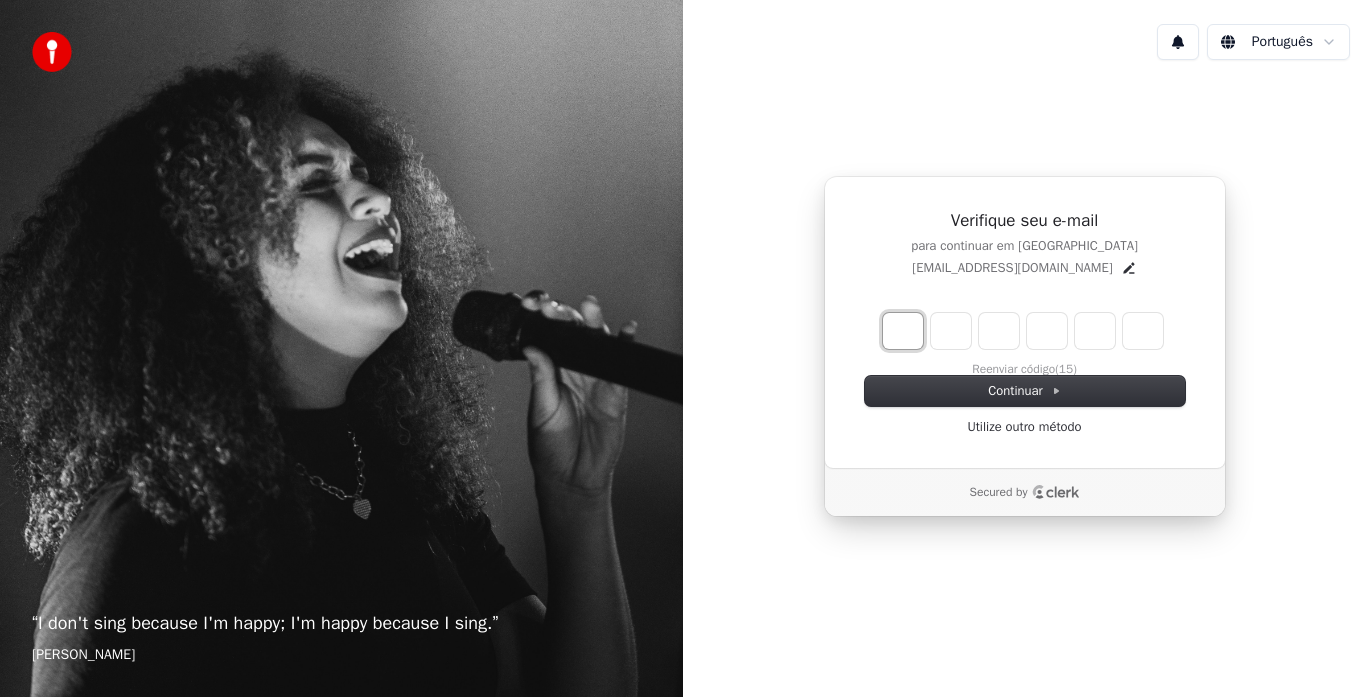 type on "*" 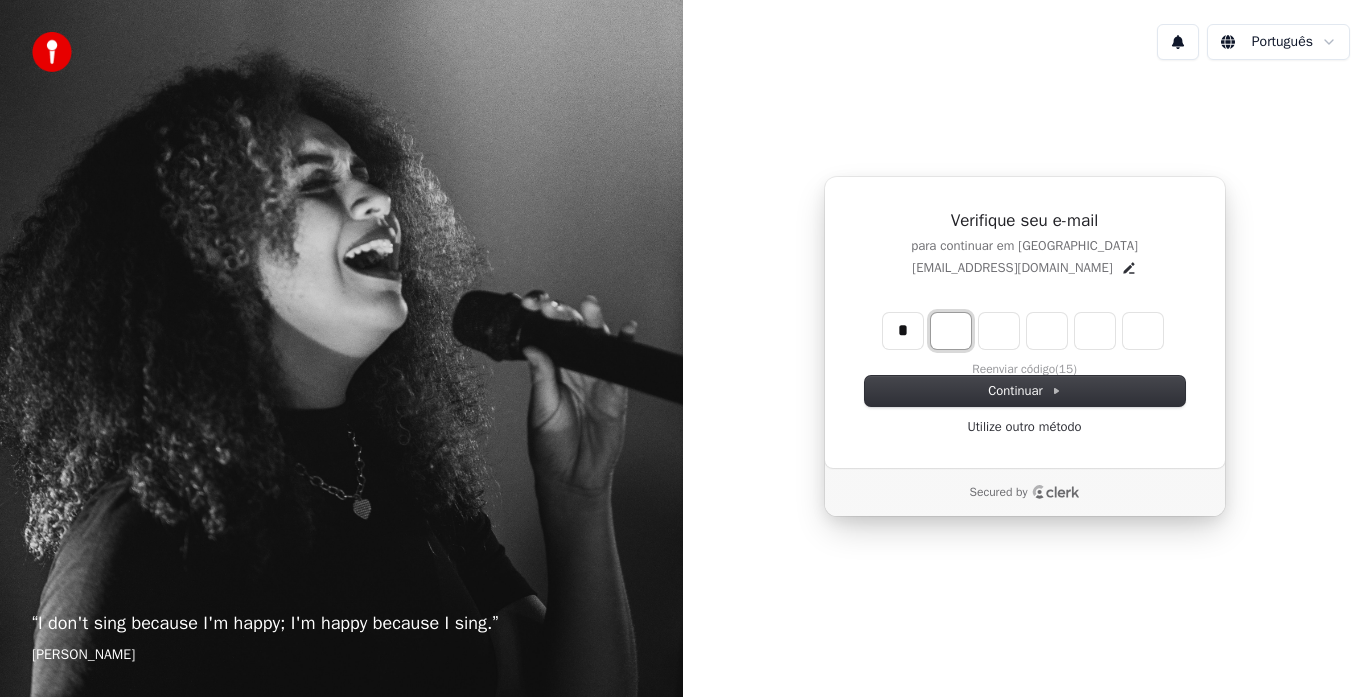 type on "*" 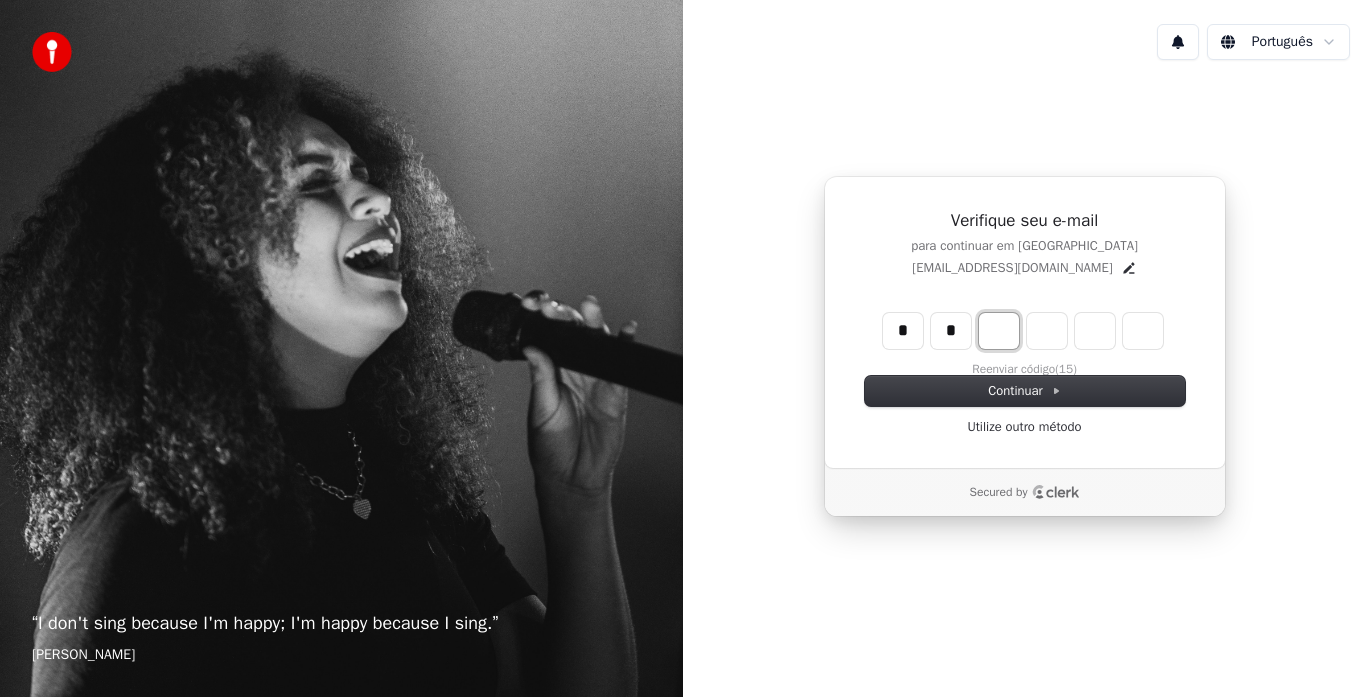 type on "**" 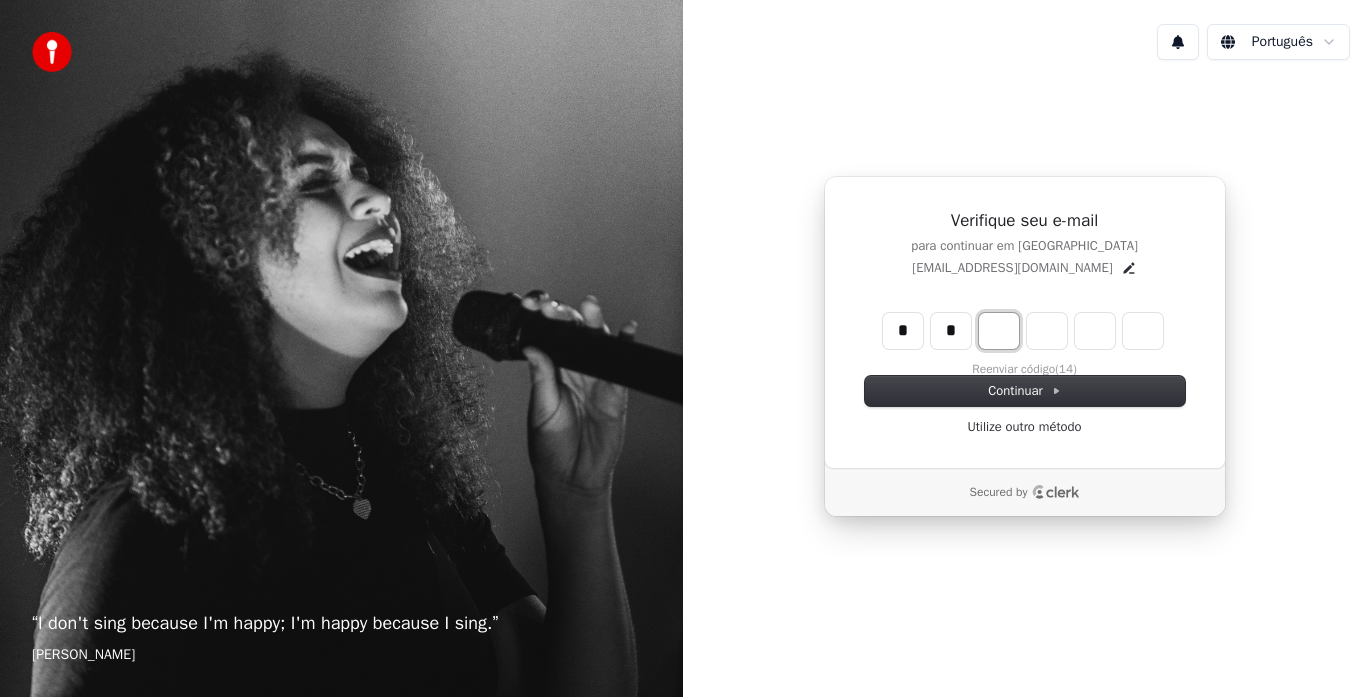 type on "*" 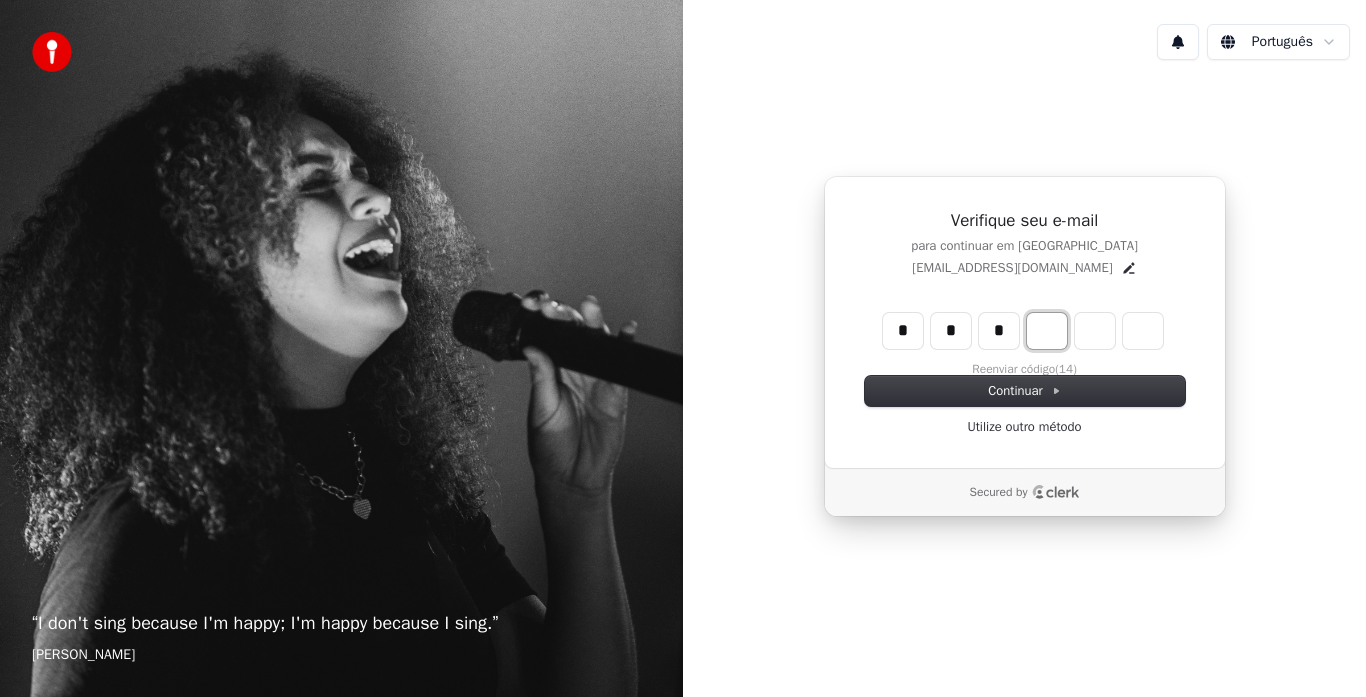 type on "***" 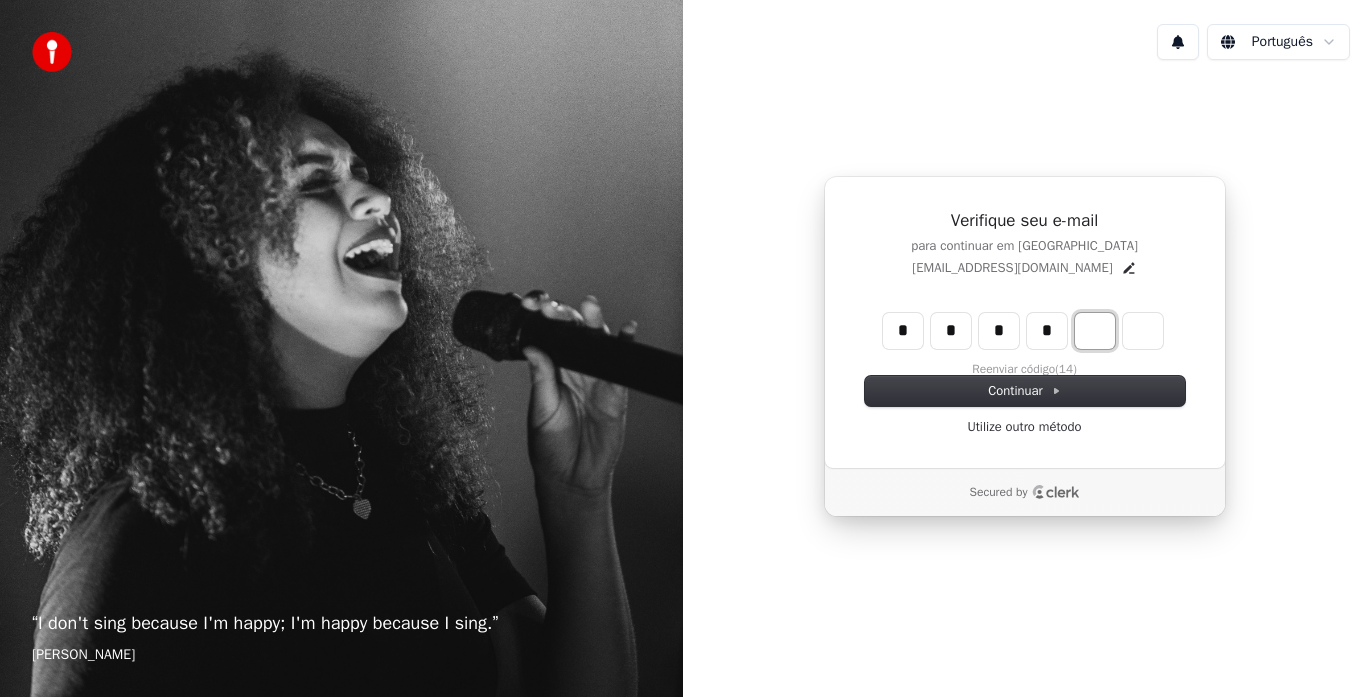 type on "****" 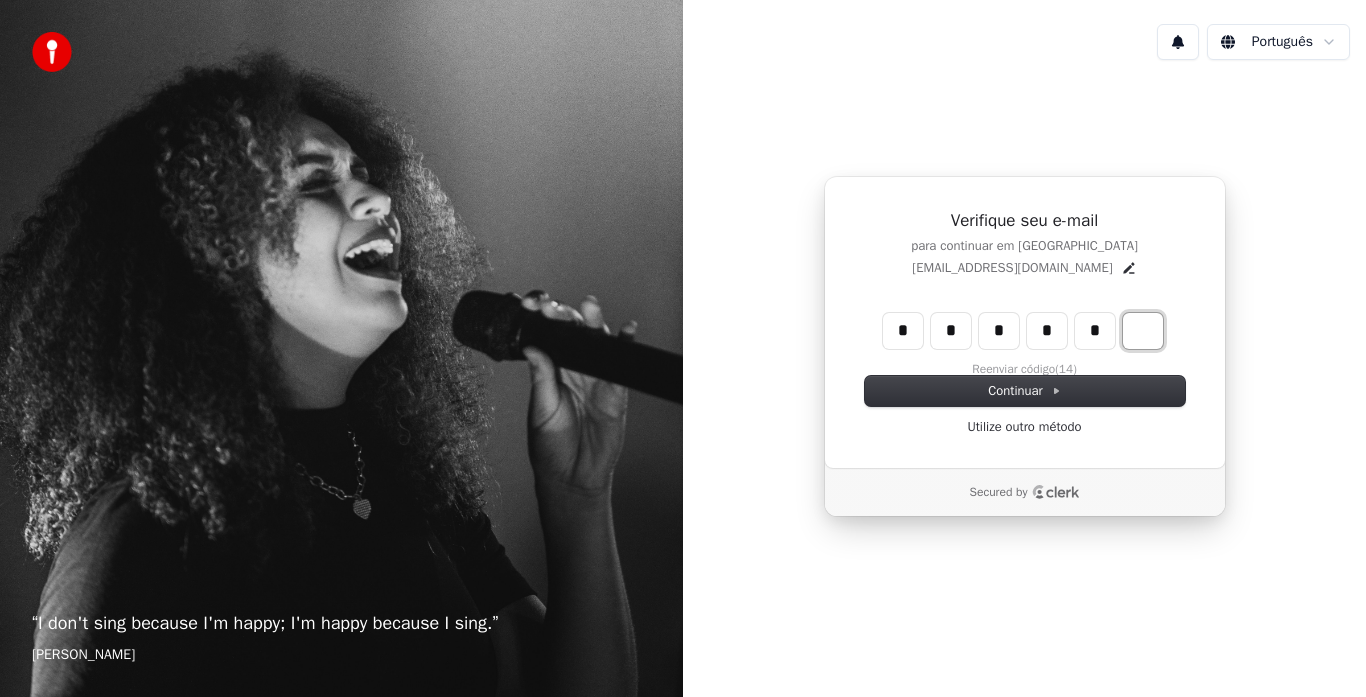 type on "******" 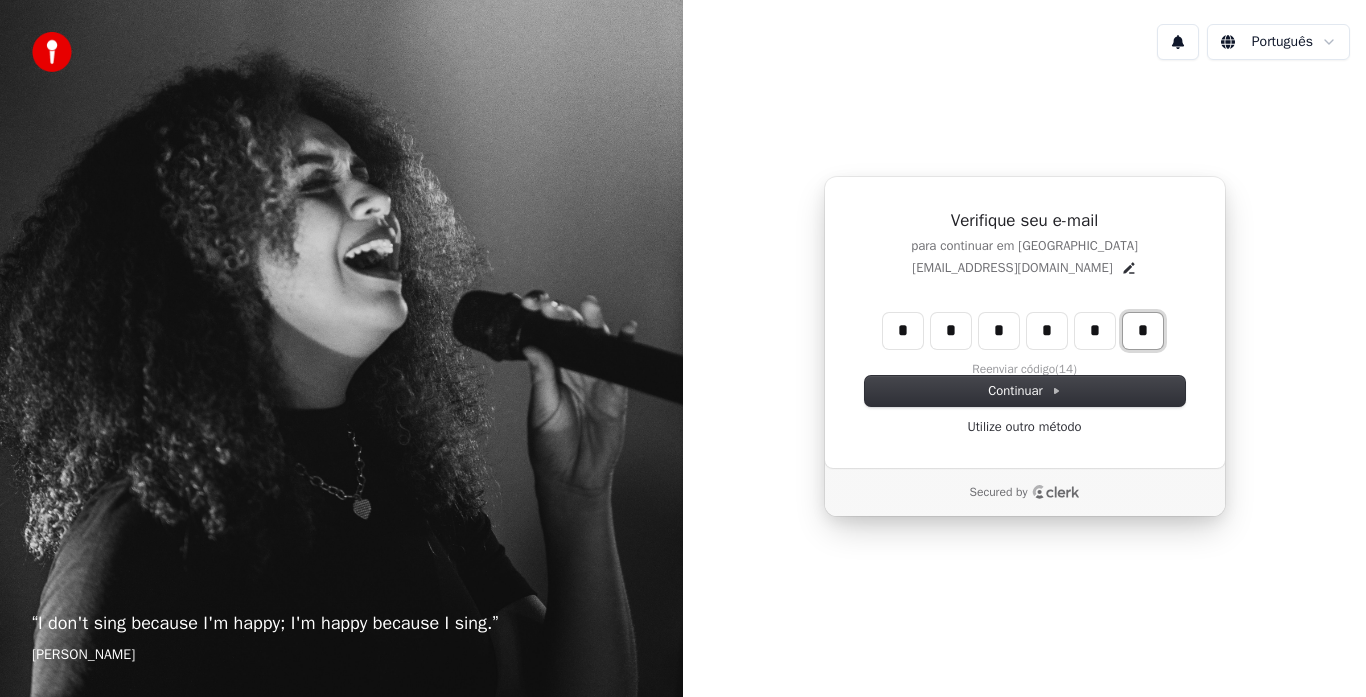 type on "*" 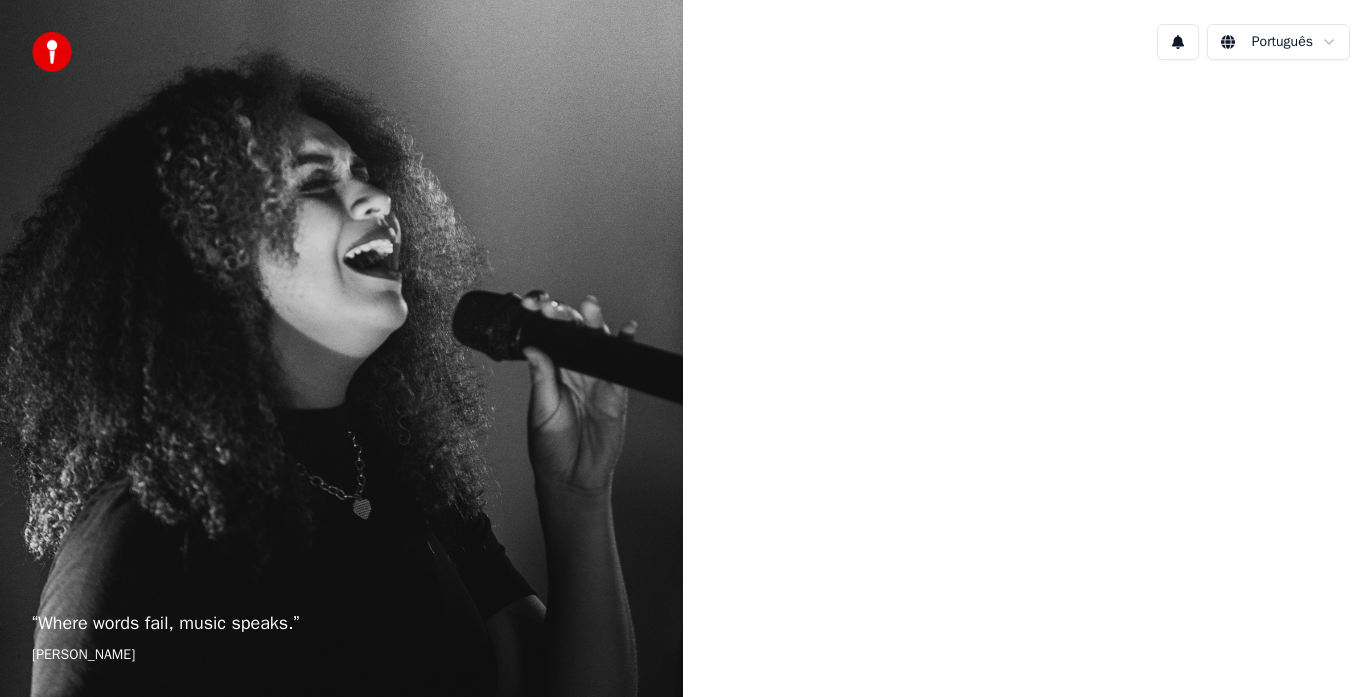 scroll, scrollTop: 0, scrollLeft: 0, axis: both 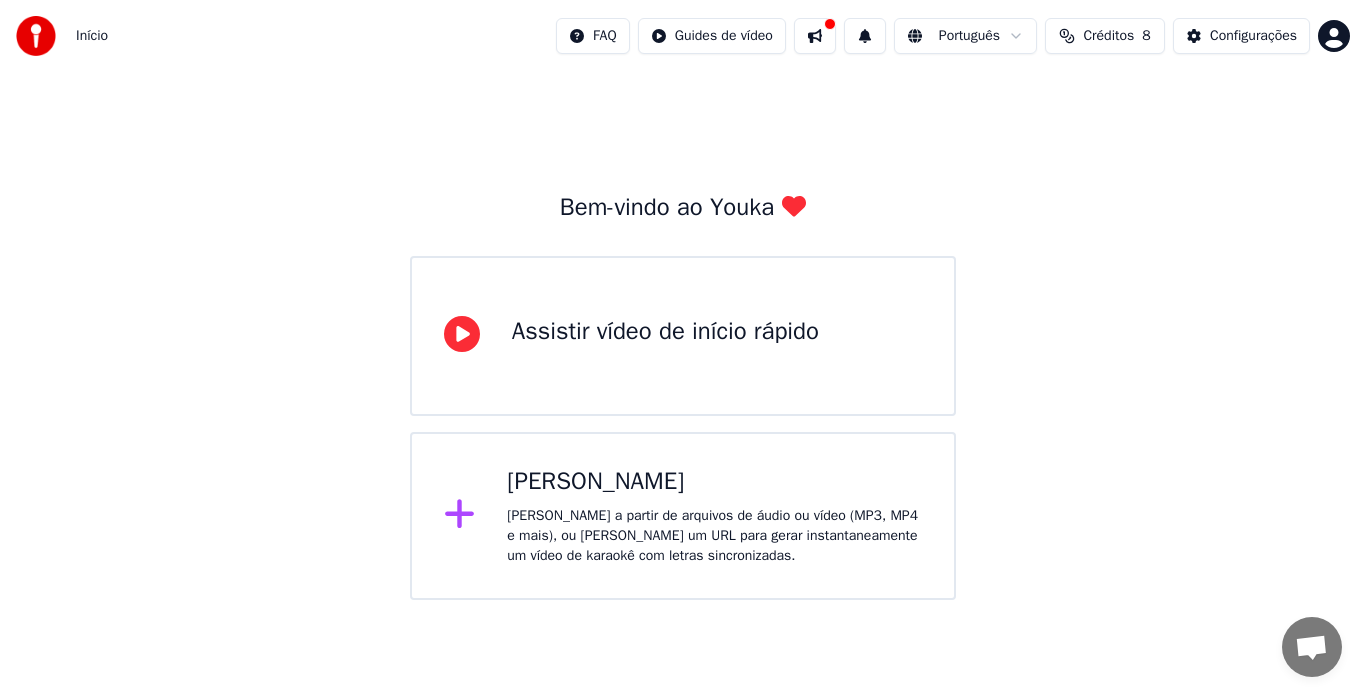 click on "[PERSON_NAME]" at bounding box center (714, 482) 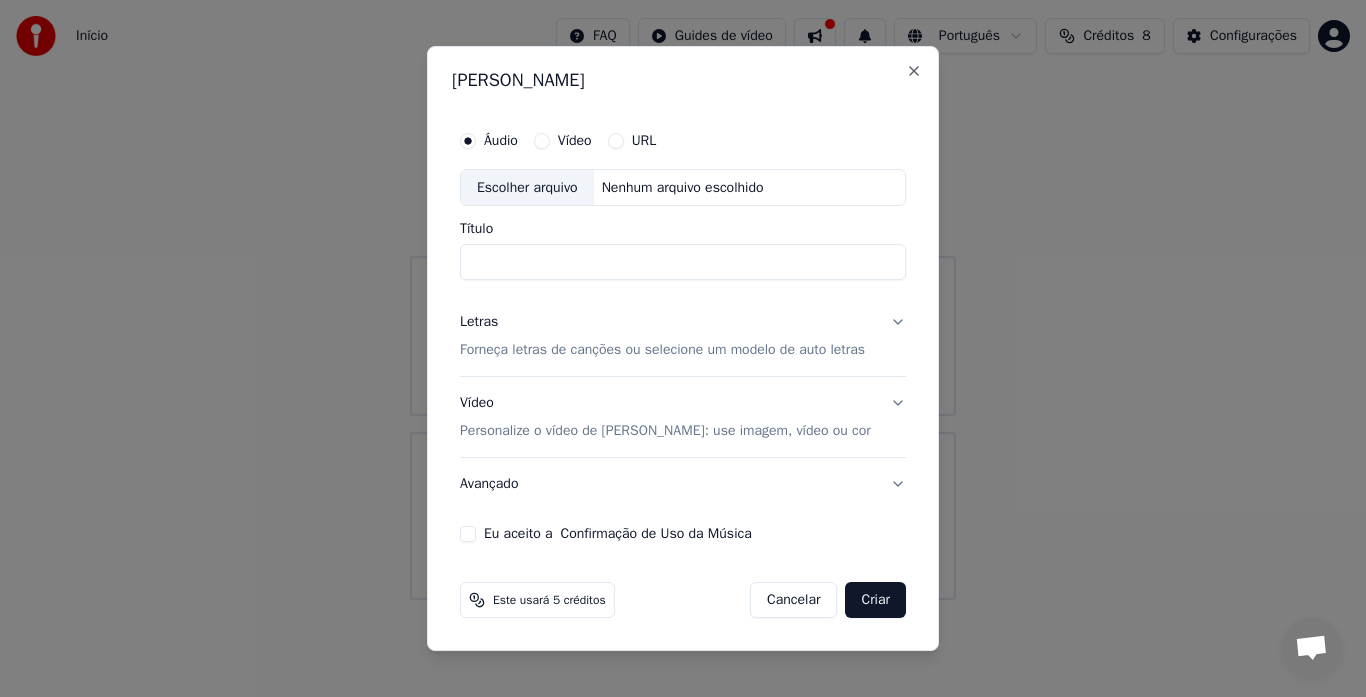 click on "URL" at bounding box center [616, 141] 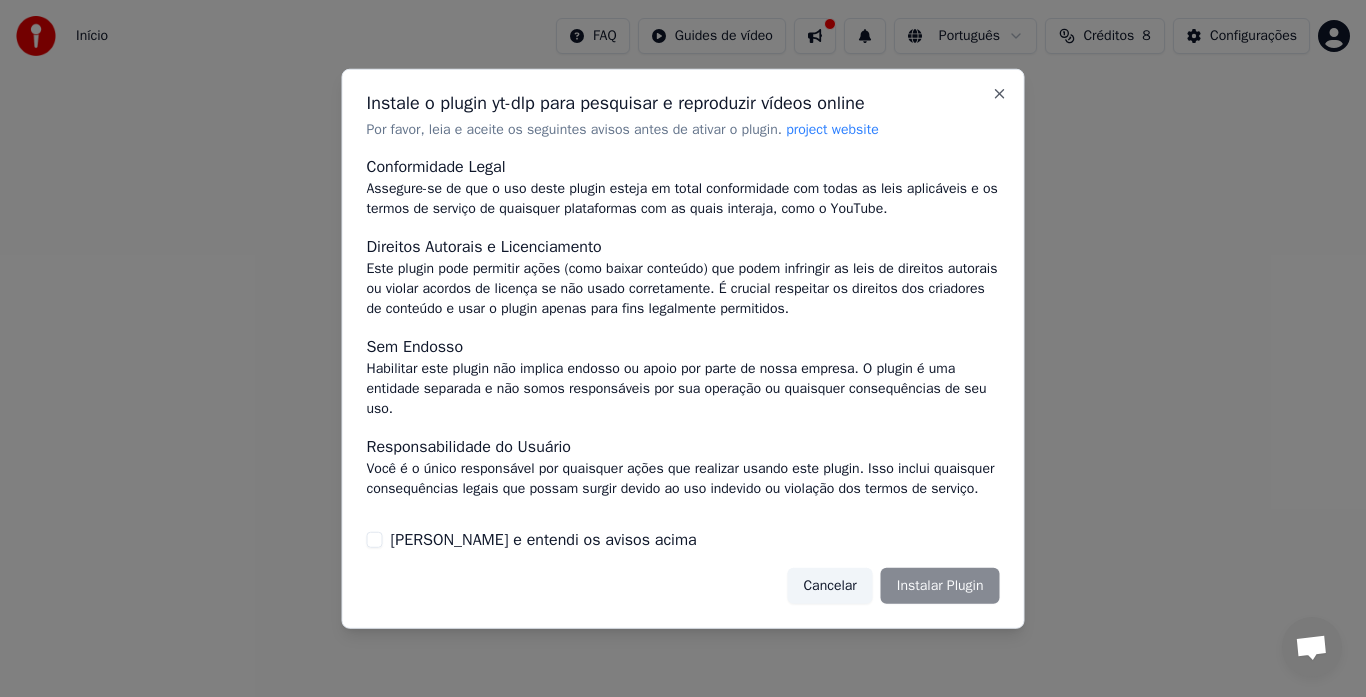 click on "[PERSON_NAME] e entendi os avisos acima" at bounding box center (544, 540) 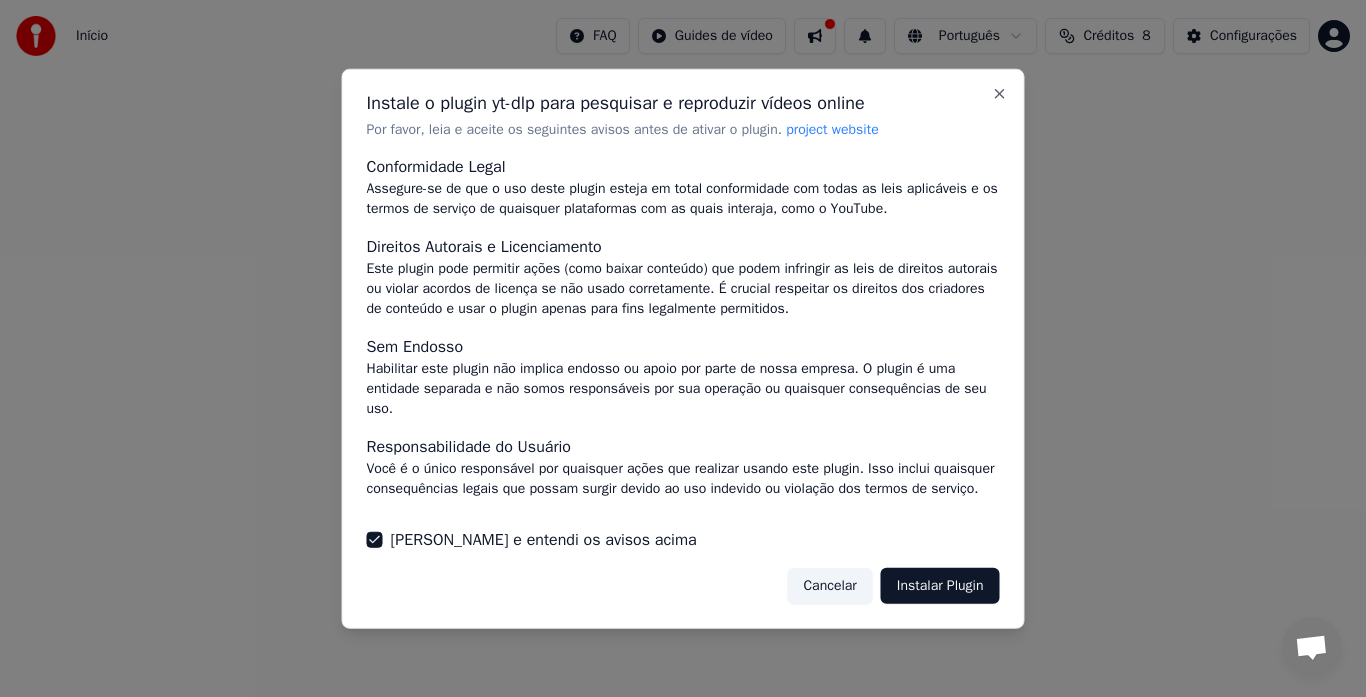 click on "Instalar Plugin" at bounding box center [940, 586] 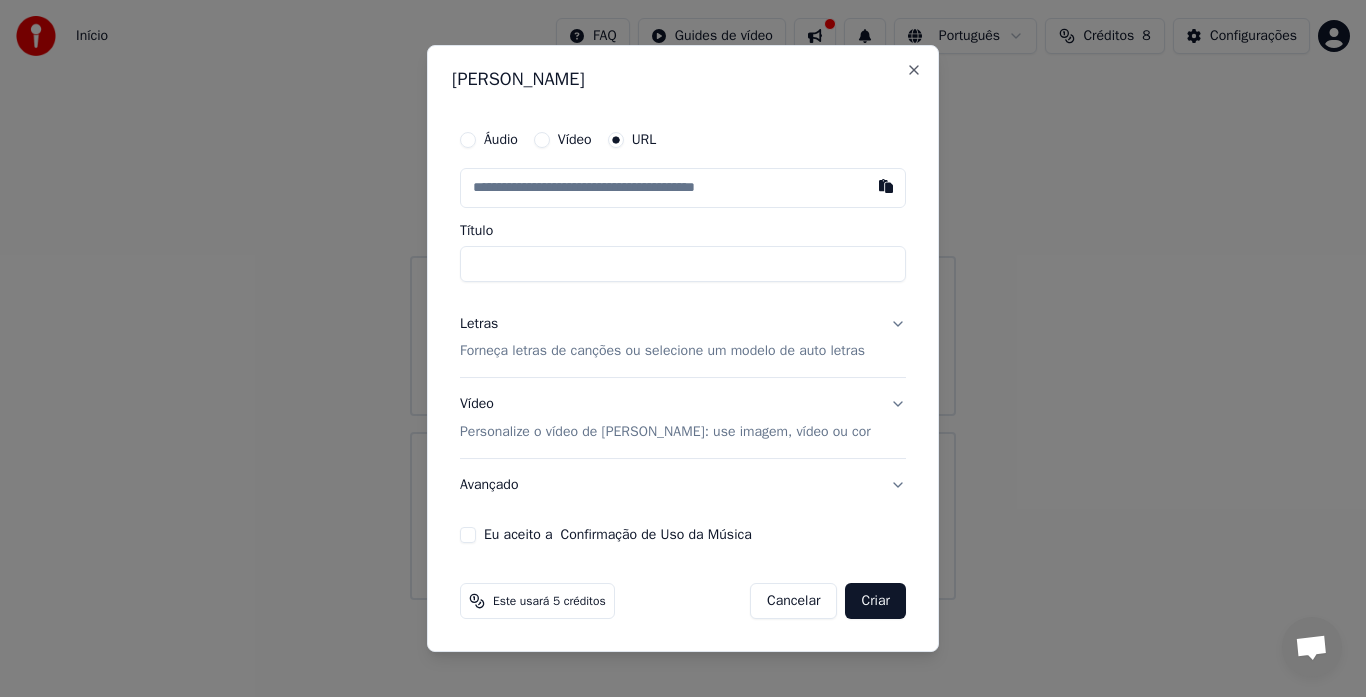 paste on "**********" 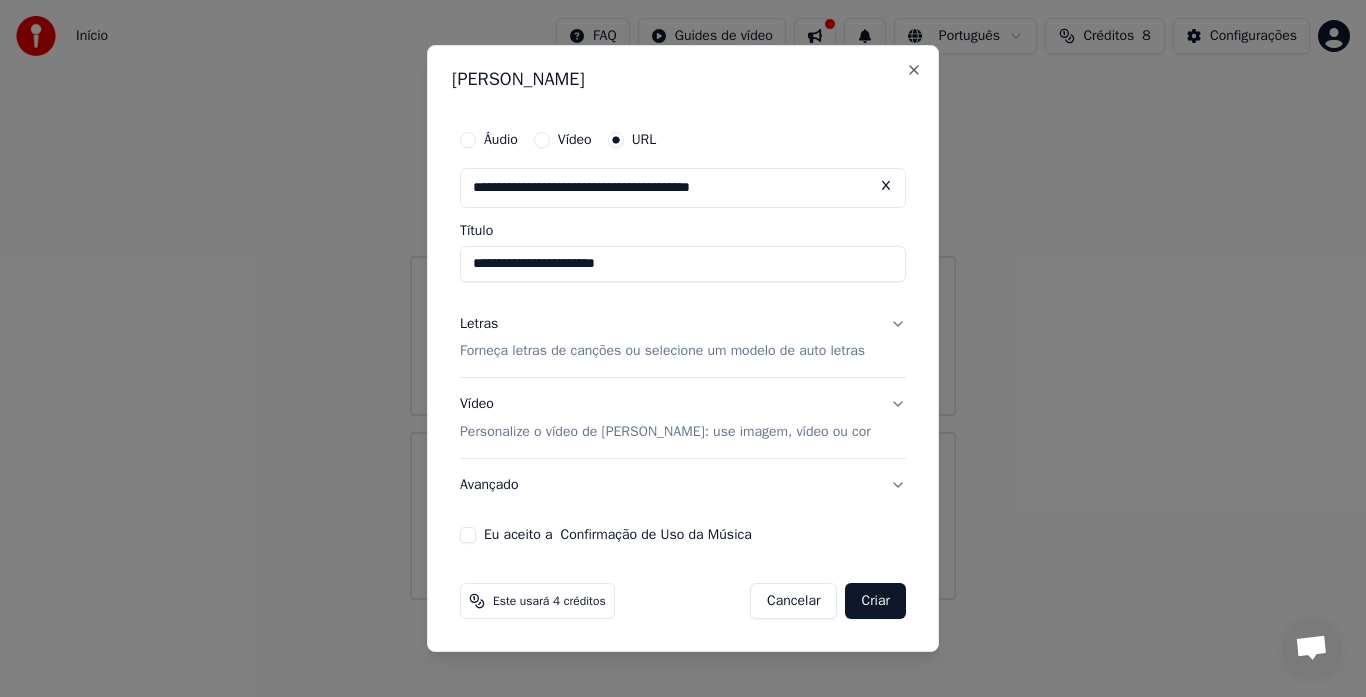 type on "**********" 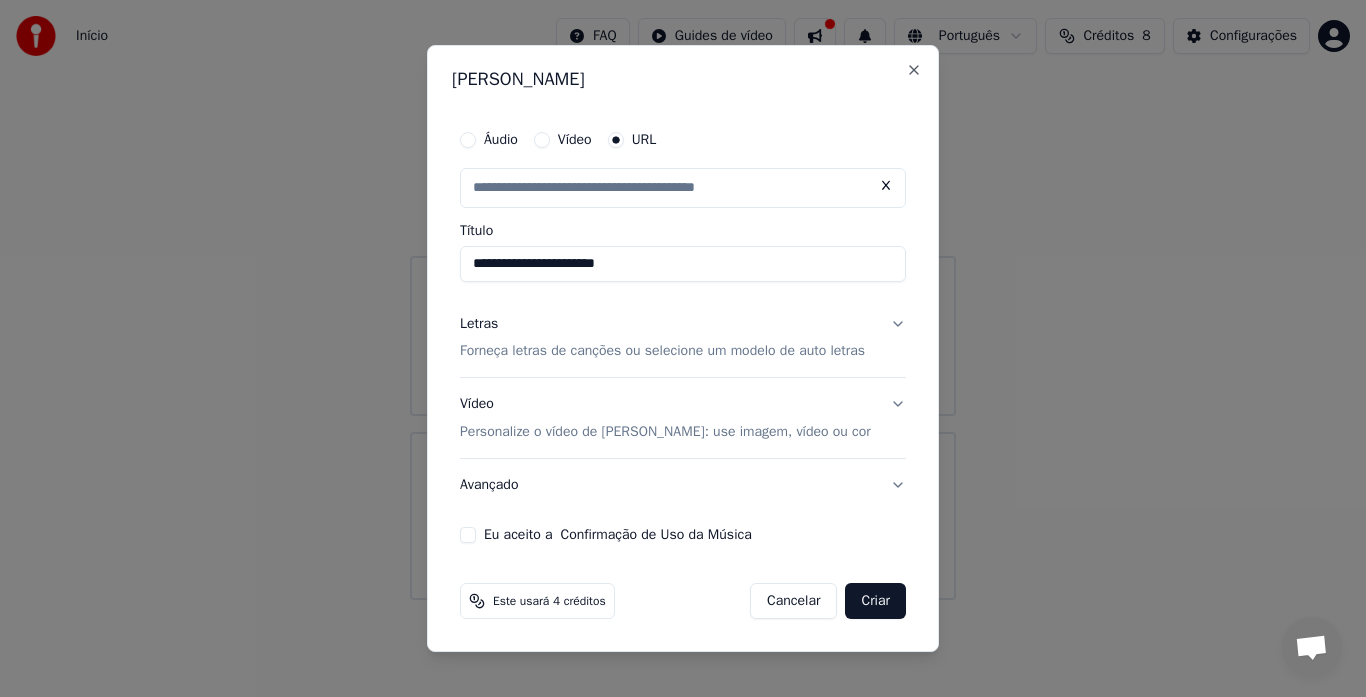 click on "Forneça letras de canções ou selecione um modelo de auto letras" at bounding box center (662, 352) 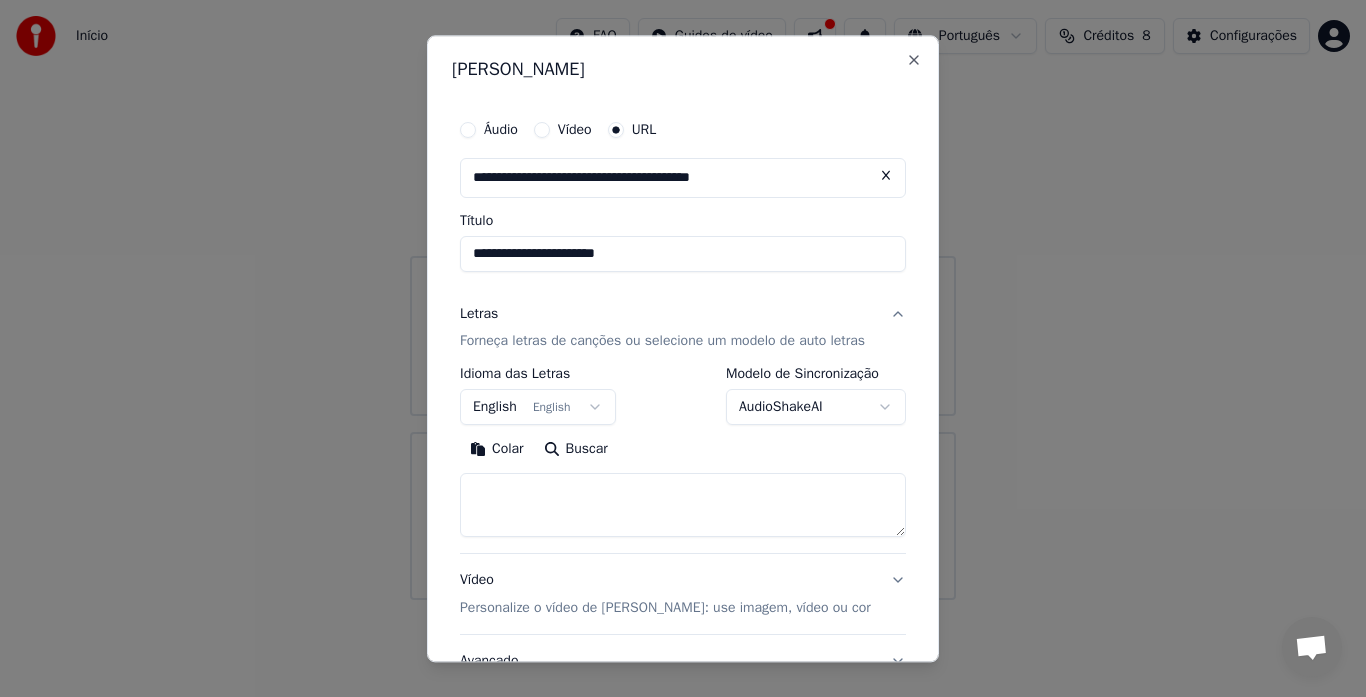 click on "English English" at bounding box center [538, 408] 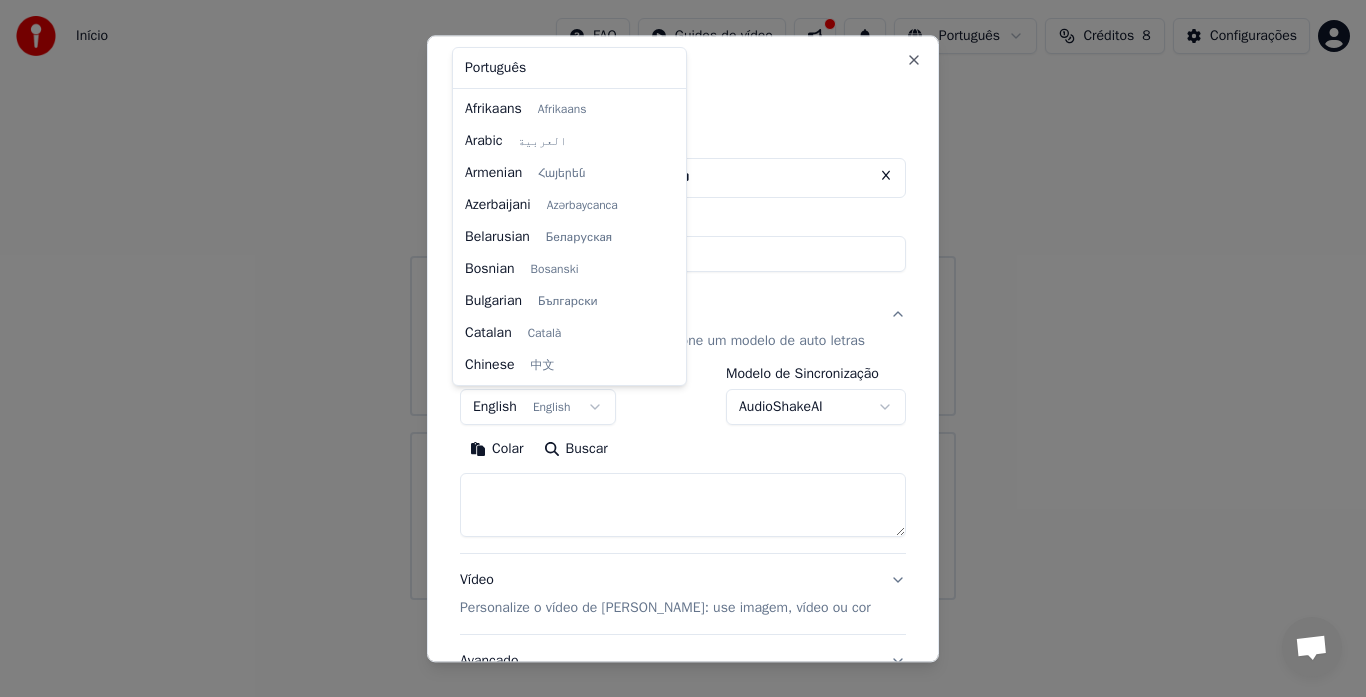 scroll, scrollTop: 160, scrollLeft: 0, axis: vertical 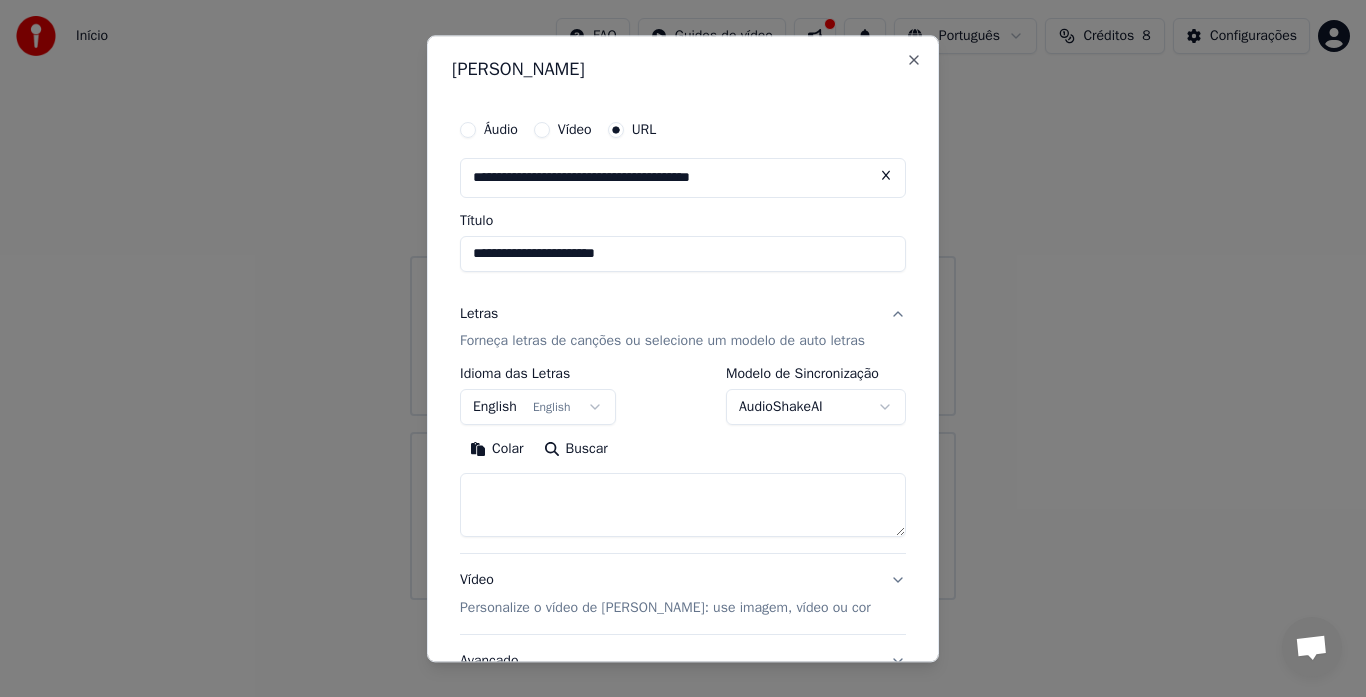 paste on "**********" 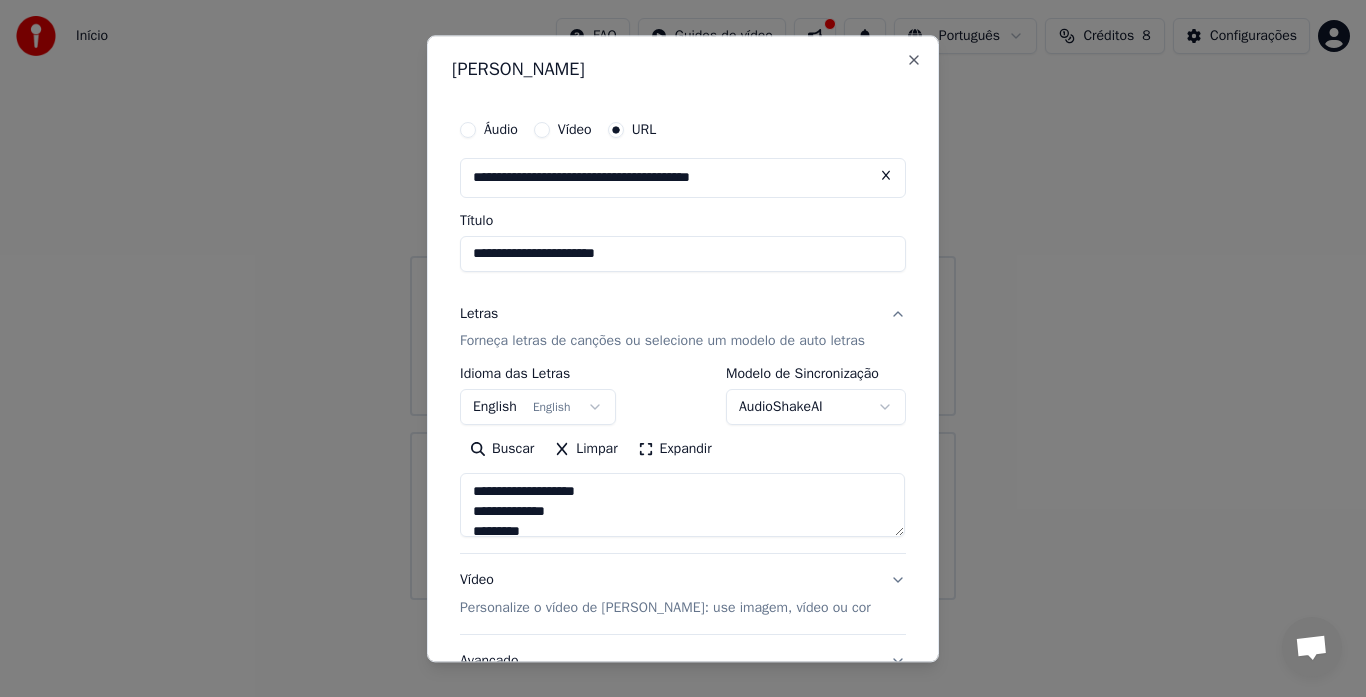 scroll, scrollTop: 465, scrollLeft: 0, axis: vertical 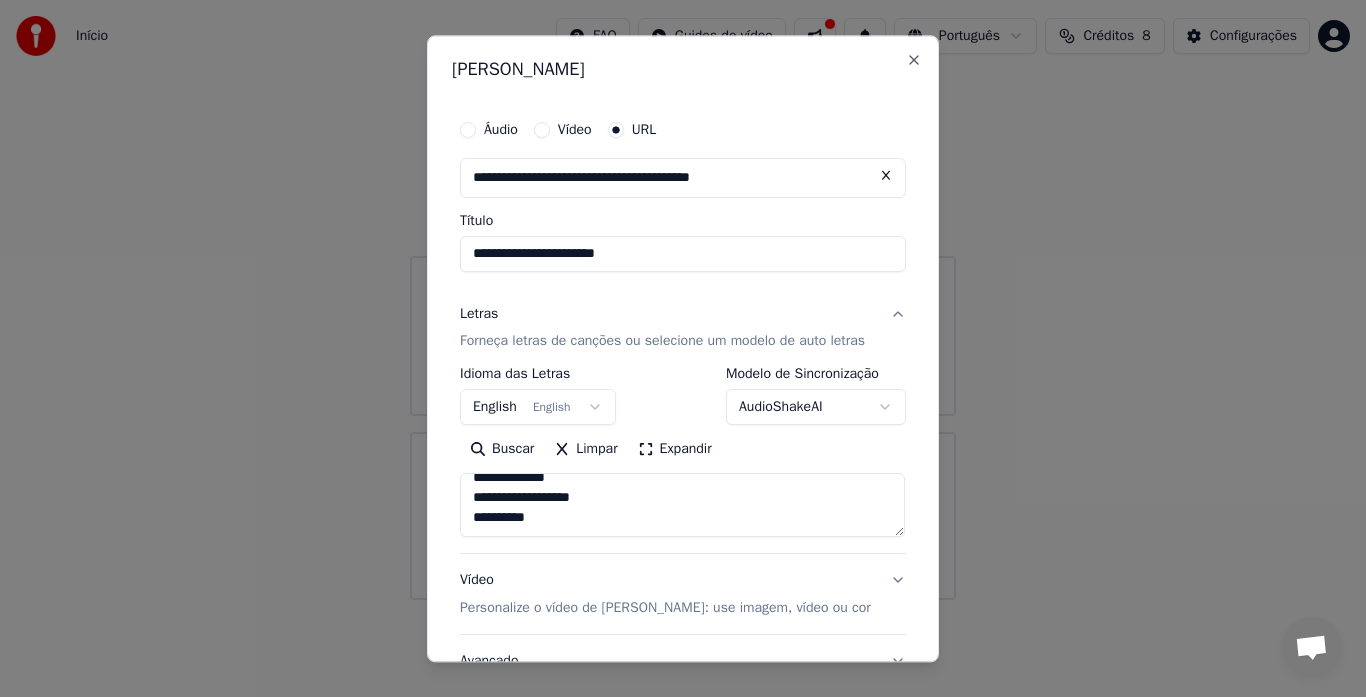 type on "**********" 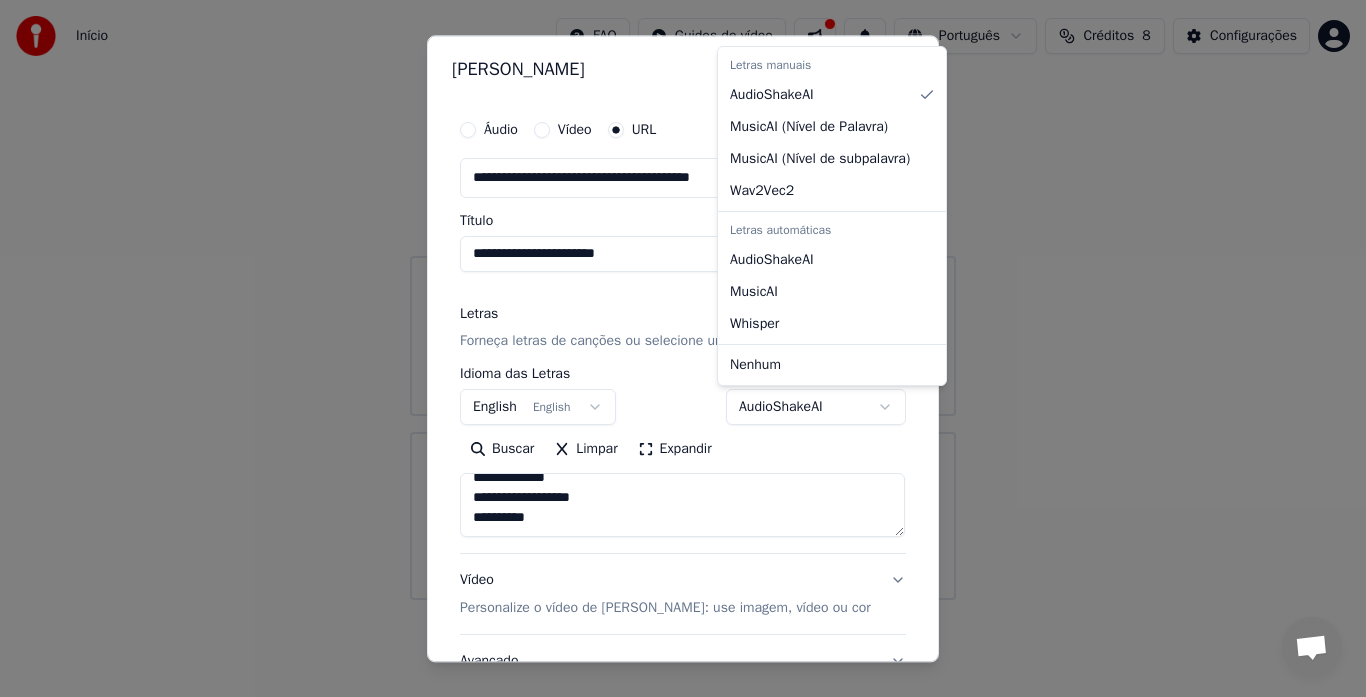 click on "**********" at bounding box center [683, 300] 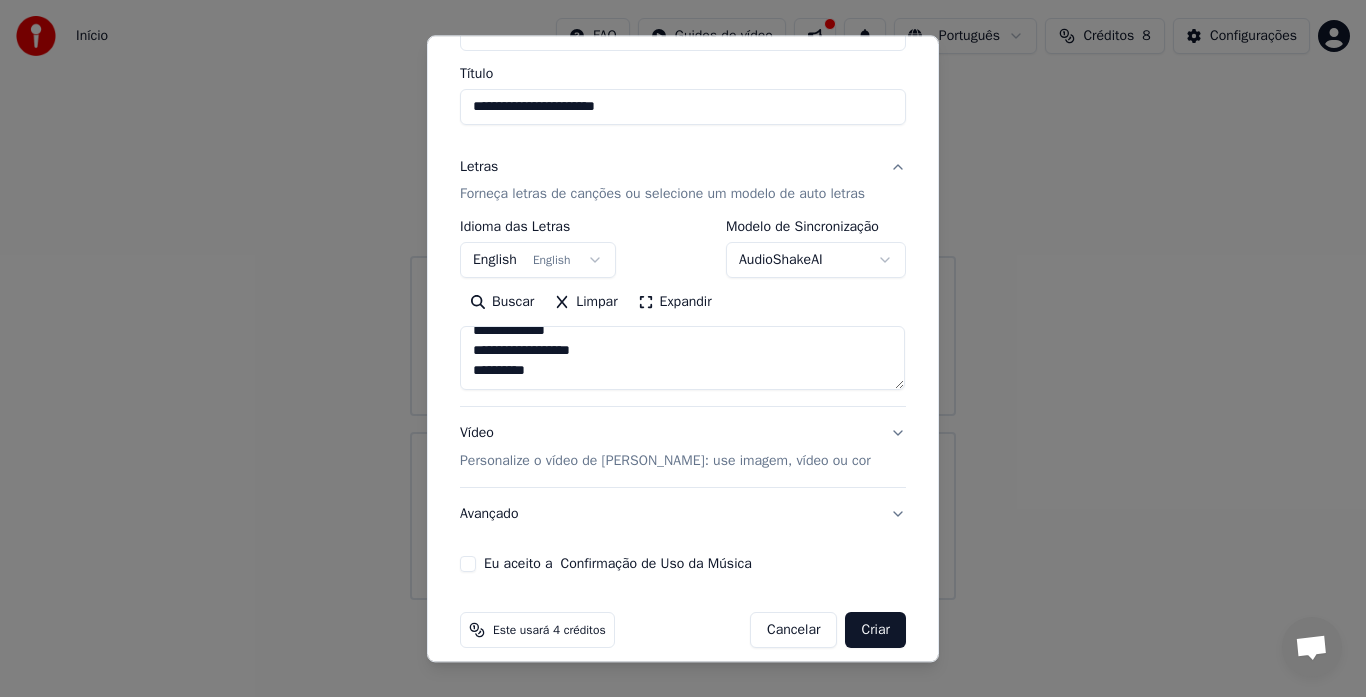 scroll, scrollTop: 160, scrollLeft: 0, axis: vertical 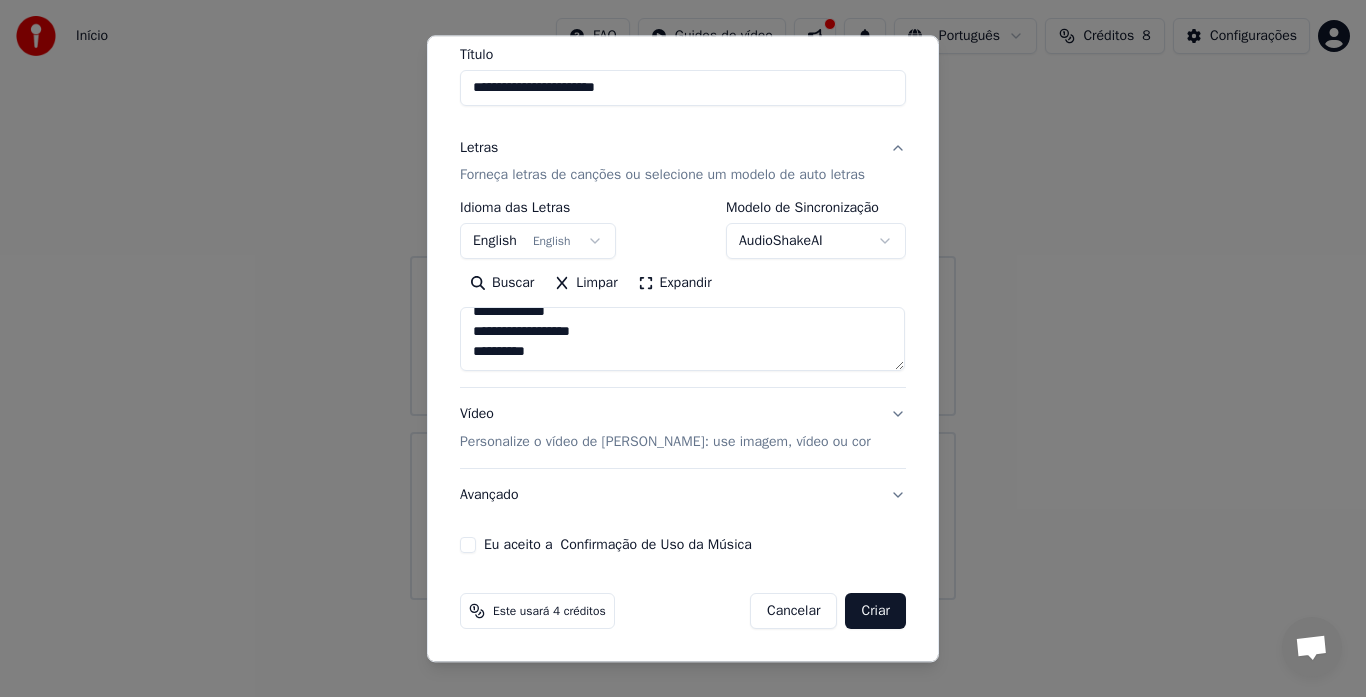 click on "Eu aceito a   Confirmação de Uso da Música" at bounding box center (468, 546) 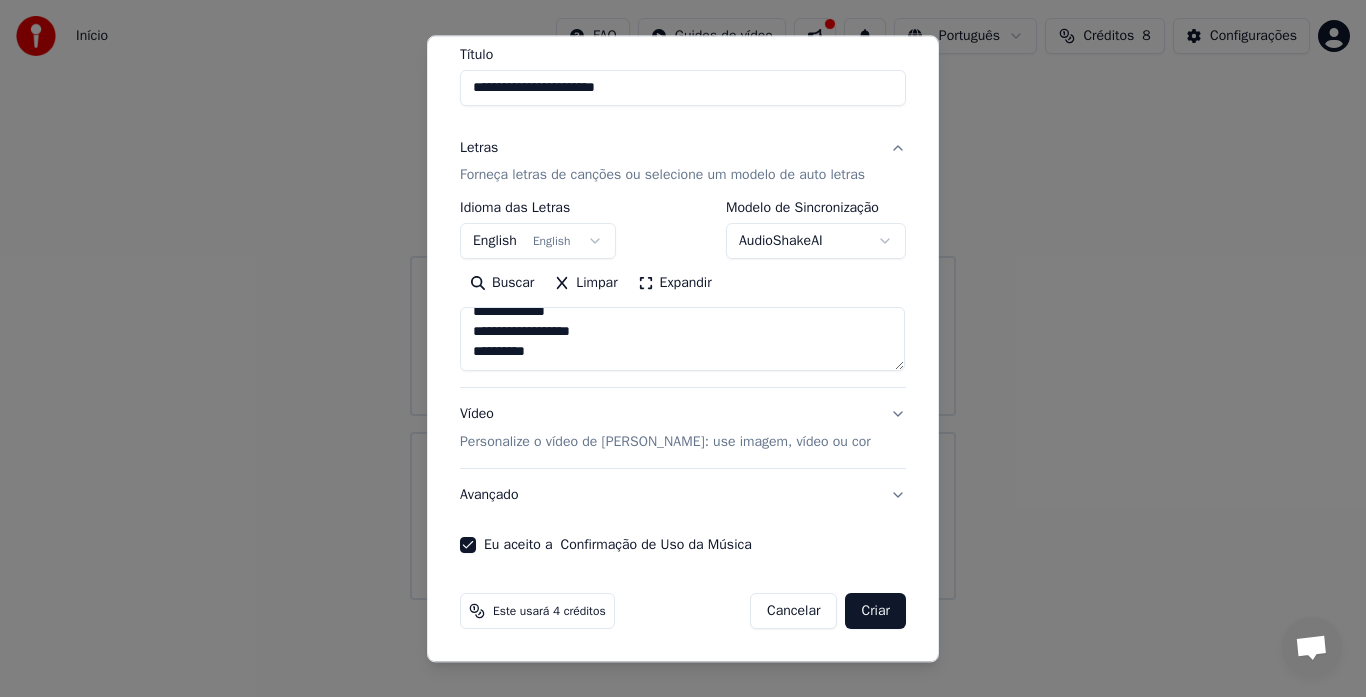 click on "Personalize o vídeo de karaokê: use imagem, vídeo ou cor" at bounding box center [665, 443] 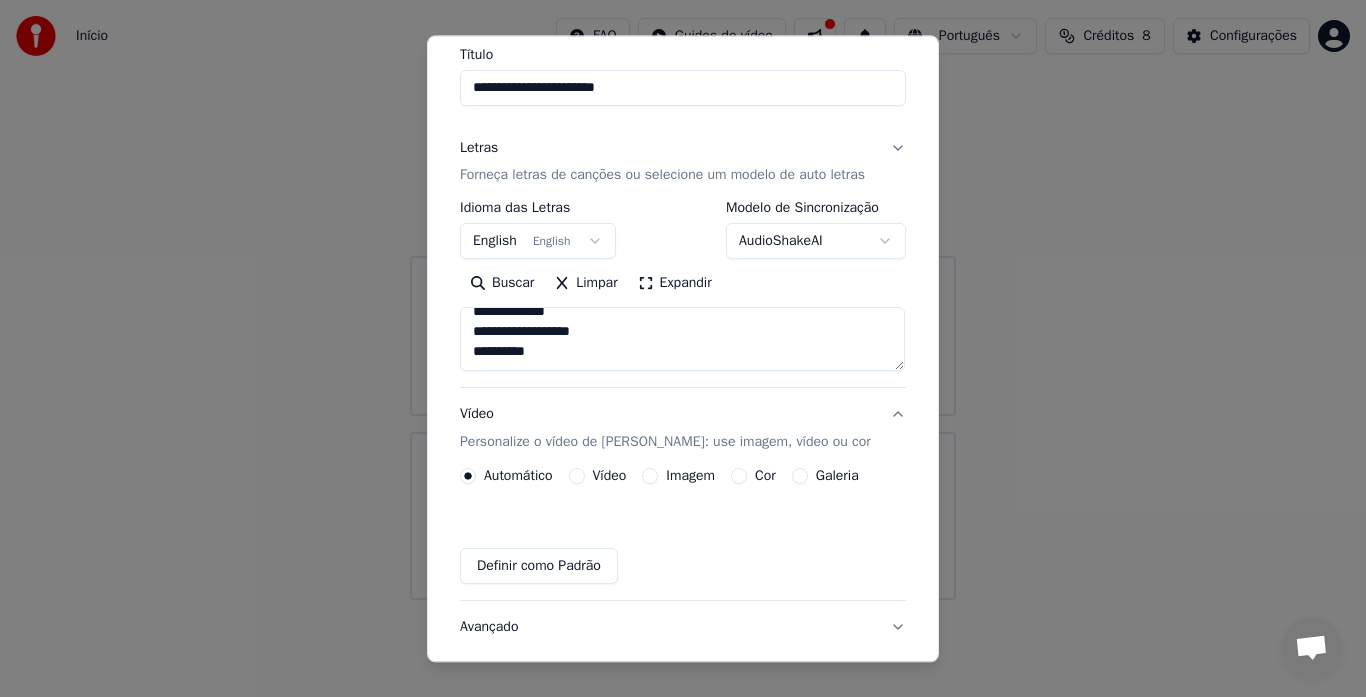 scroll, scrollTop: 113, scrollLeft: 0, axis: vertical 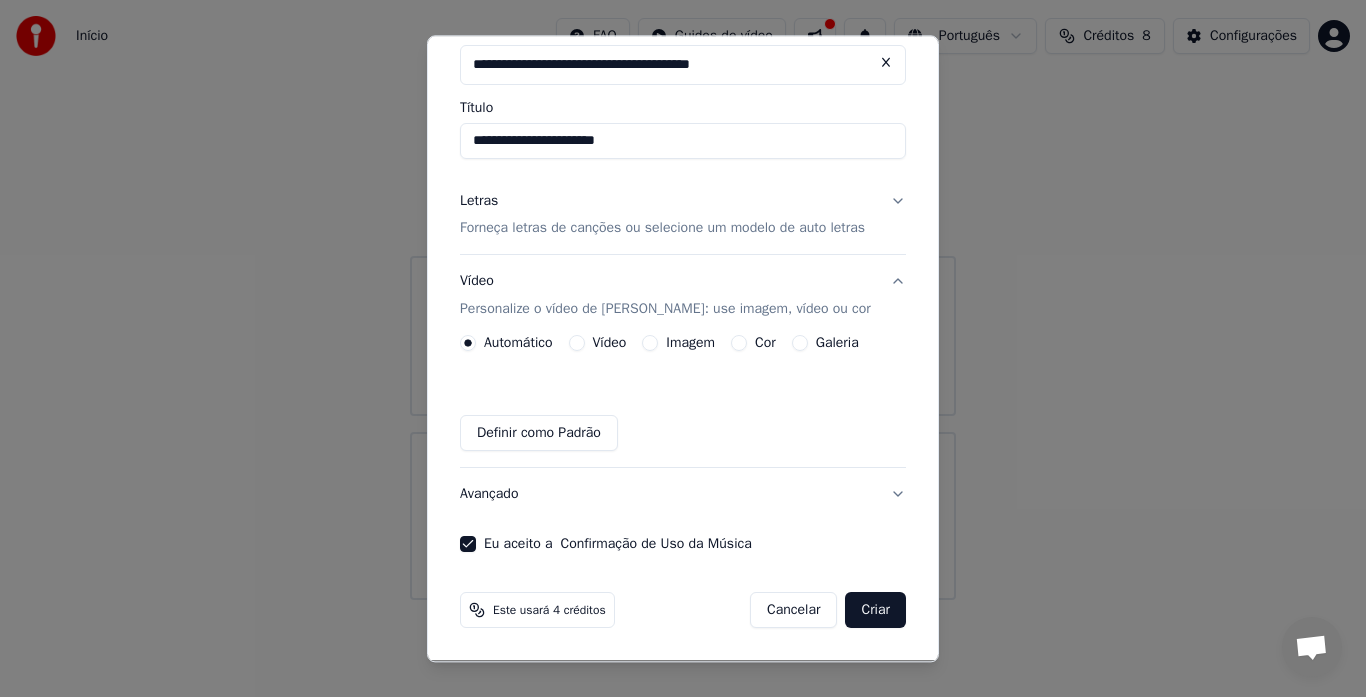 click on "Imagem" at bounding box center (650, 344) 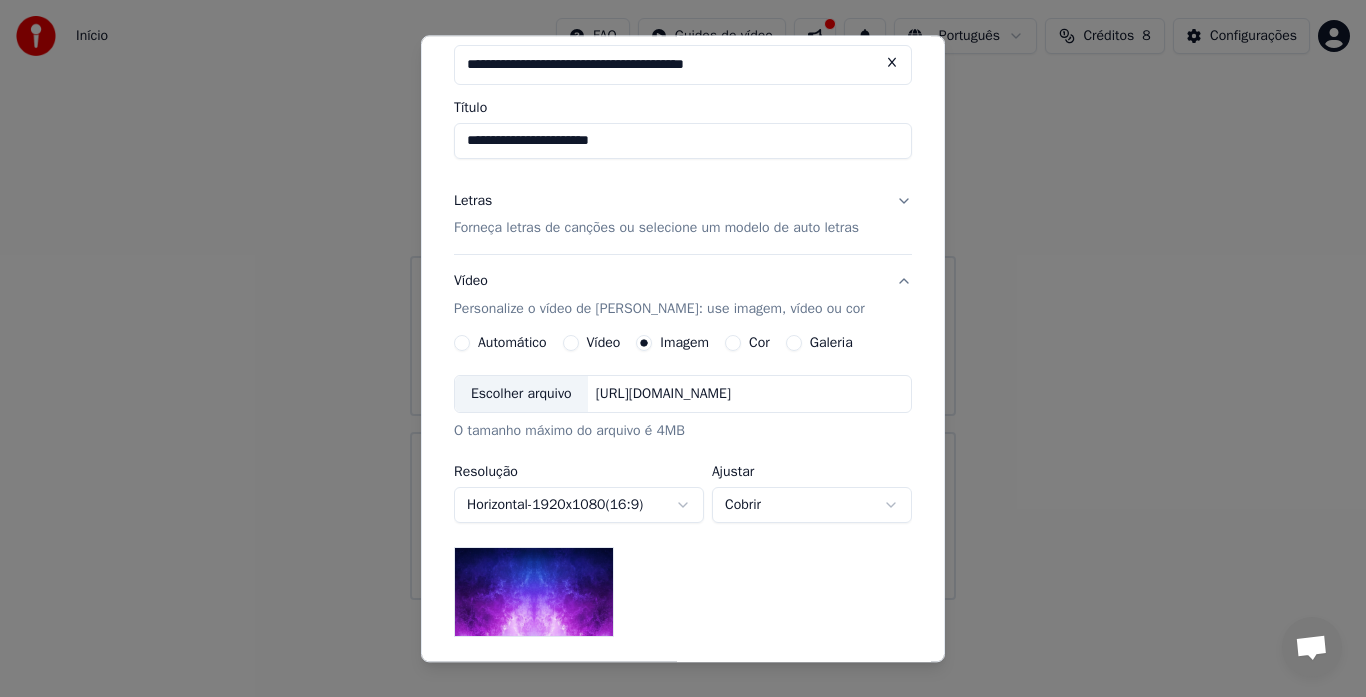 click on "Escolher arquivo" at bounding box center [521, 395] 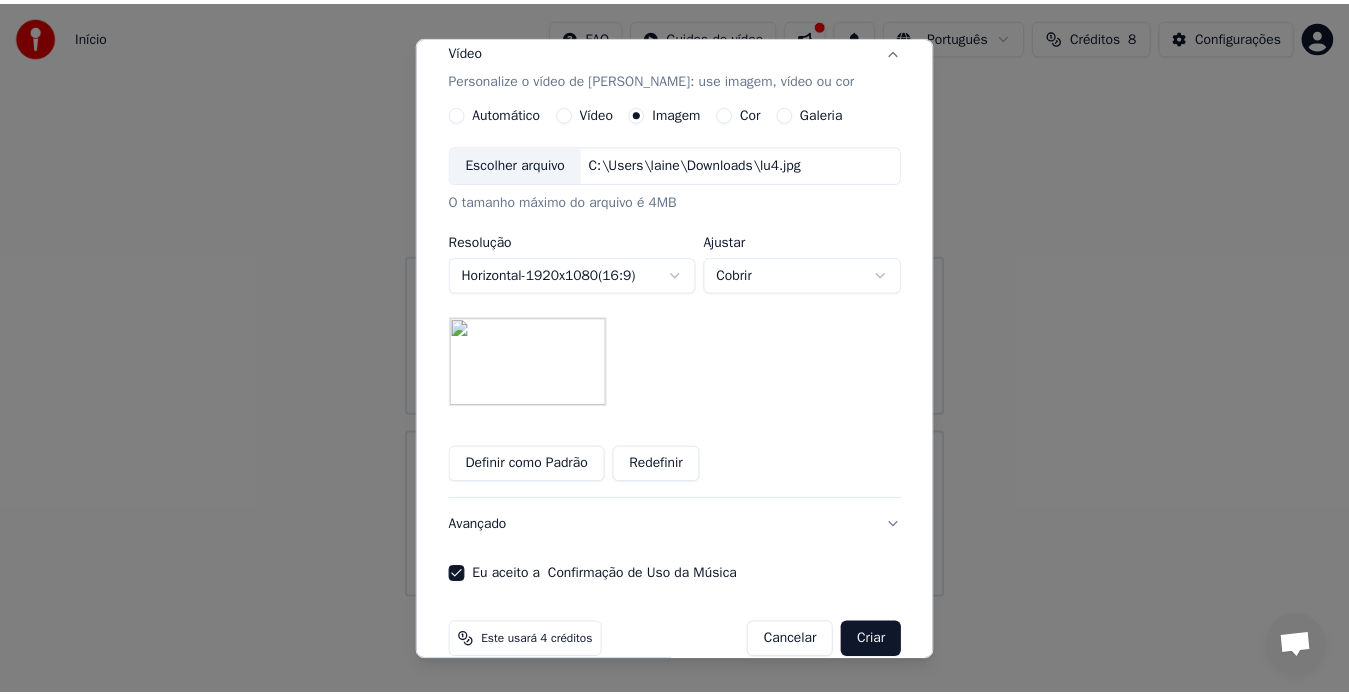 scroll, scrollTop: 374, scrollLeft: 0, axis: vertical 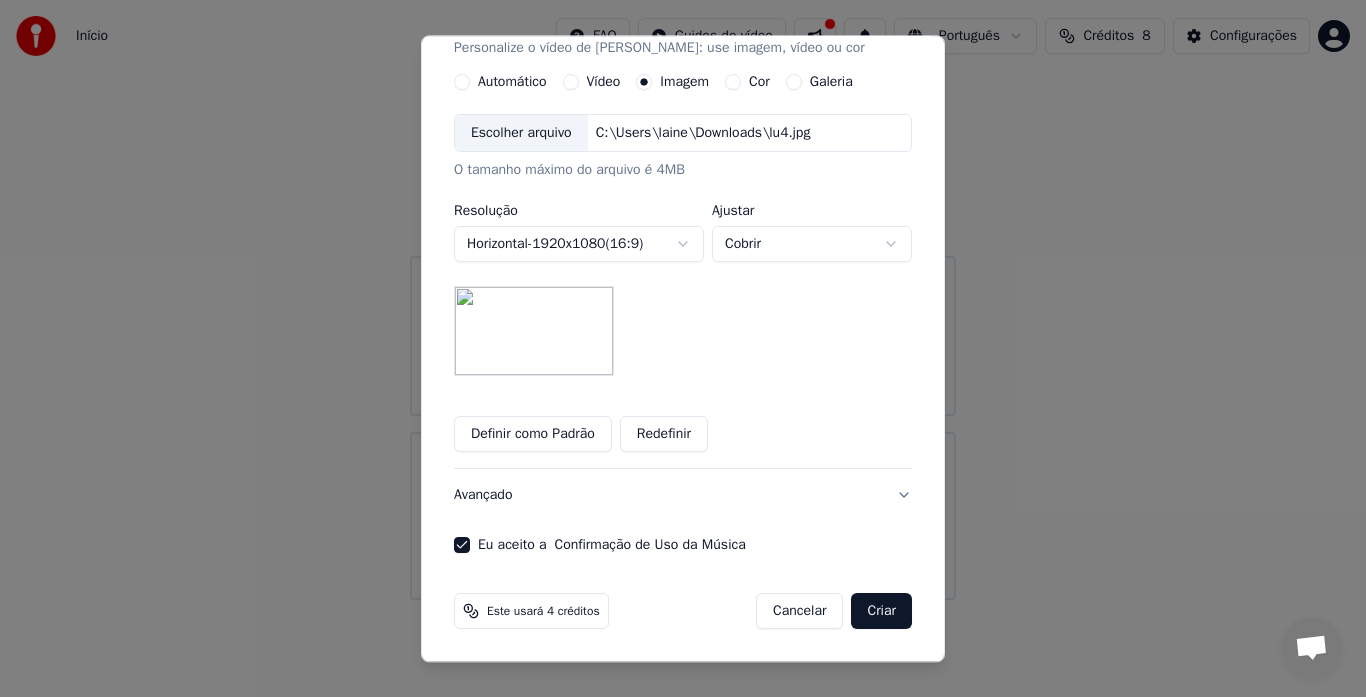 click on "Definir como Padrão" at bounding box center (533, 435) 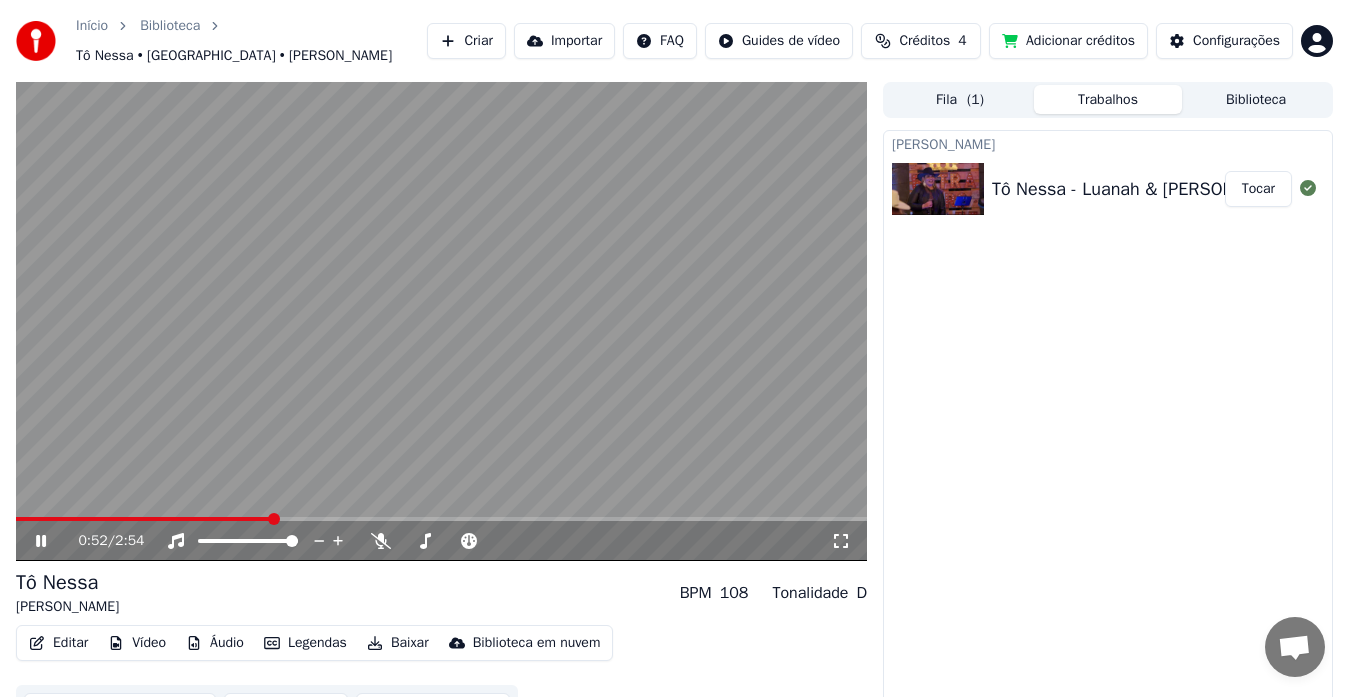 click at bounding box center [441, 321] 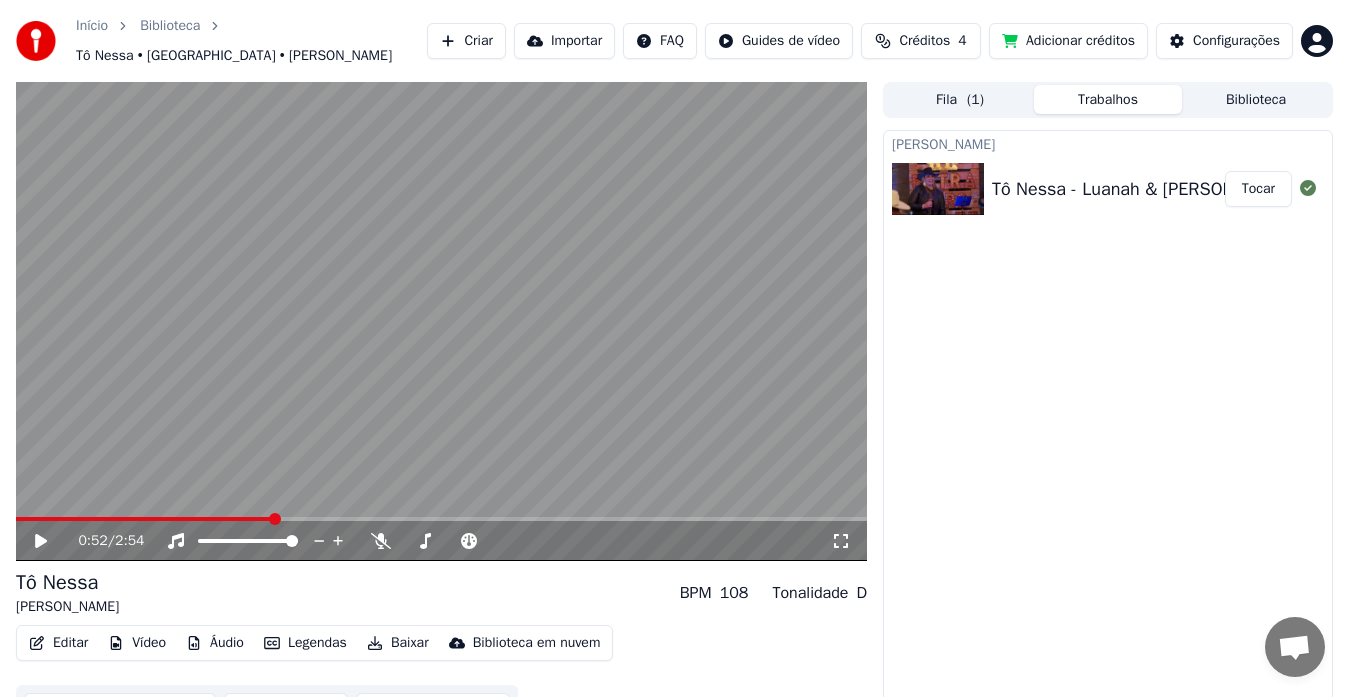 scroll, scrollTop: 30, scrollLeft: 0, axis: vertical 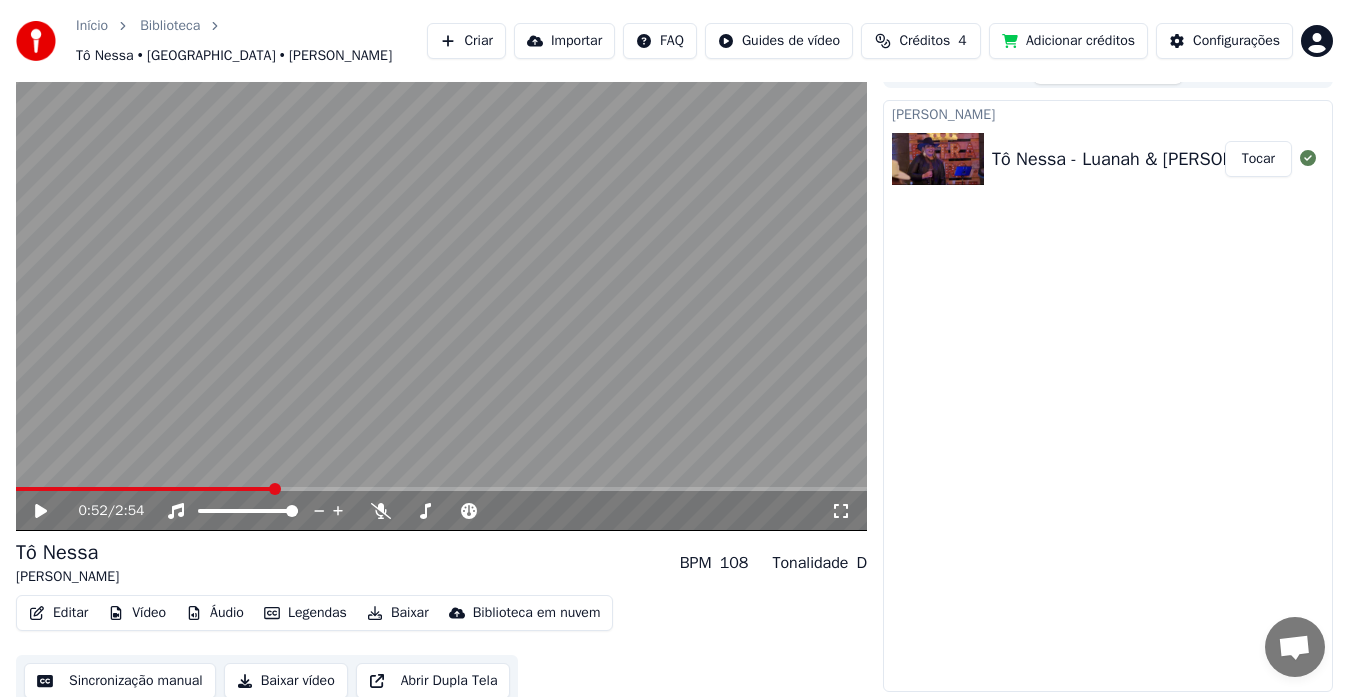 click on "Sincronização manual" at bounding box center [120, 681] 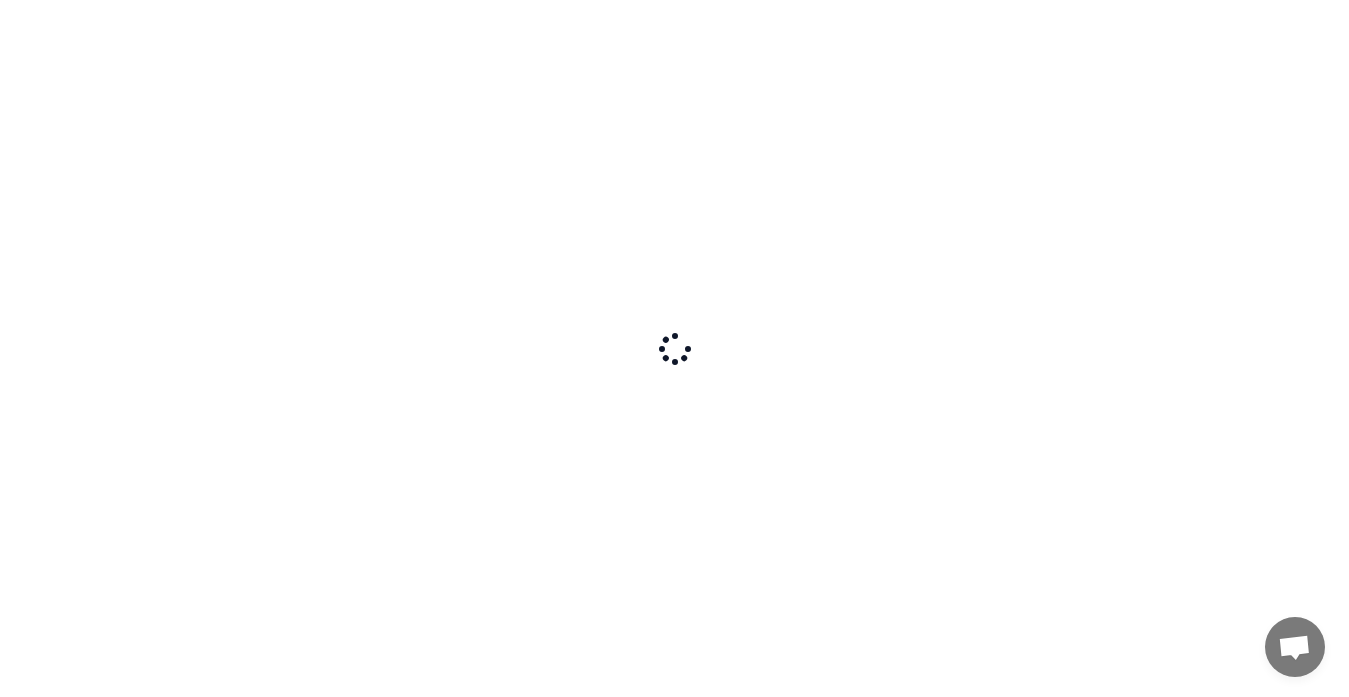 scroll, scrollTop: 0, scrollLeft: 0, axis: both 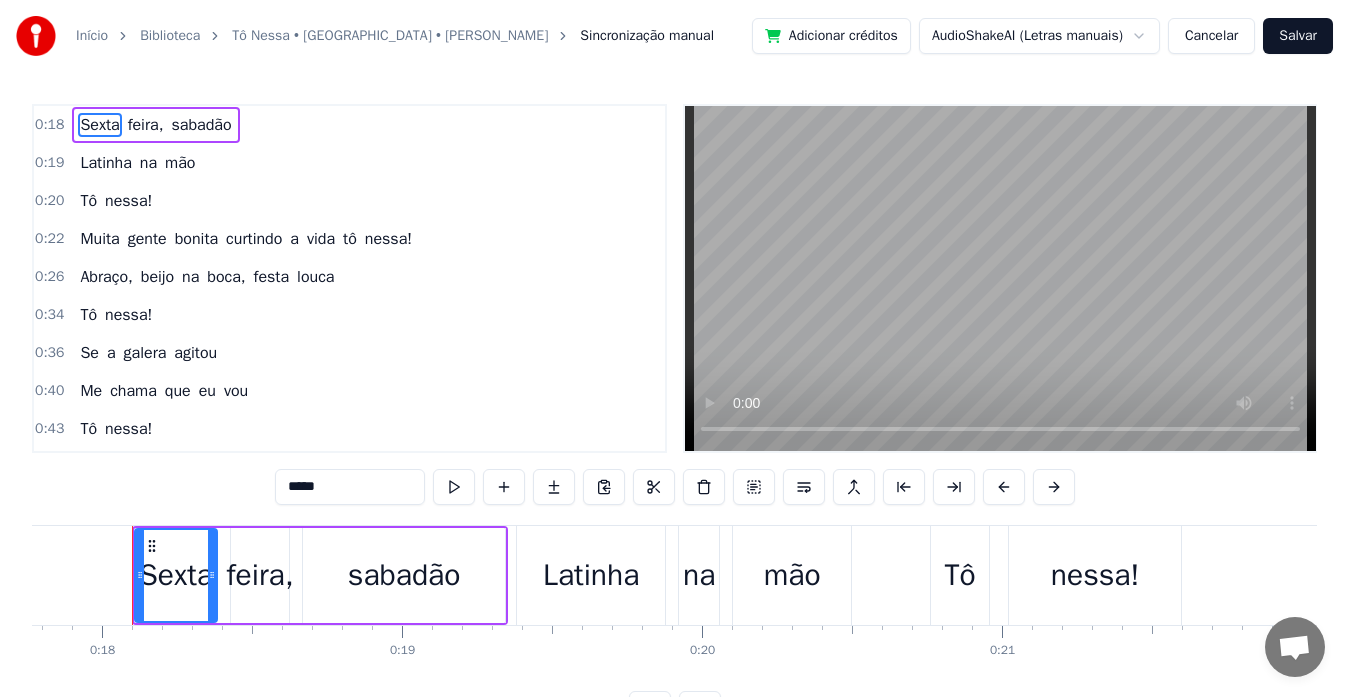 click on "0:34" at bounding box center [49, 315] 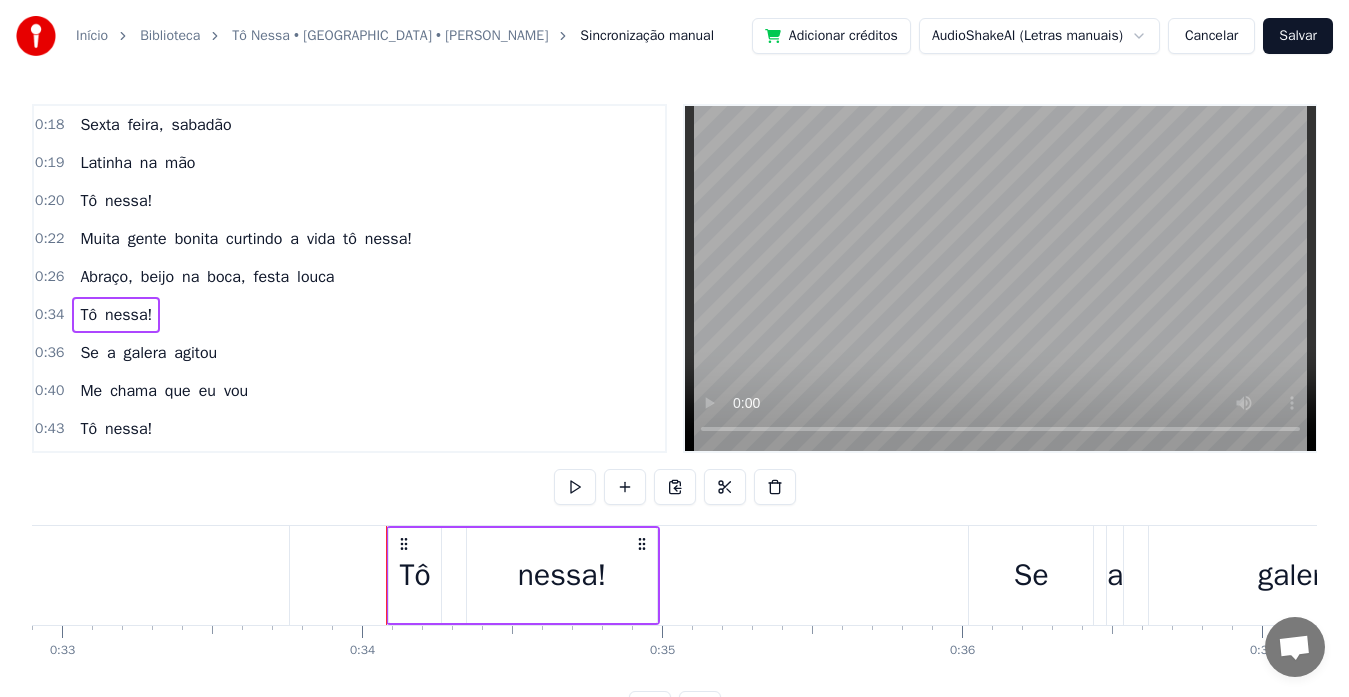 scroll, scrollTop: 0, scrollLeft: 10124, axis: horizontal 